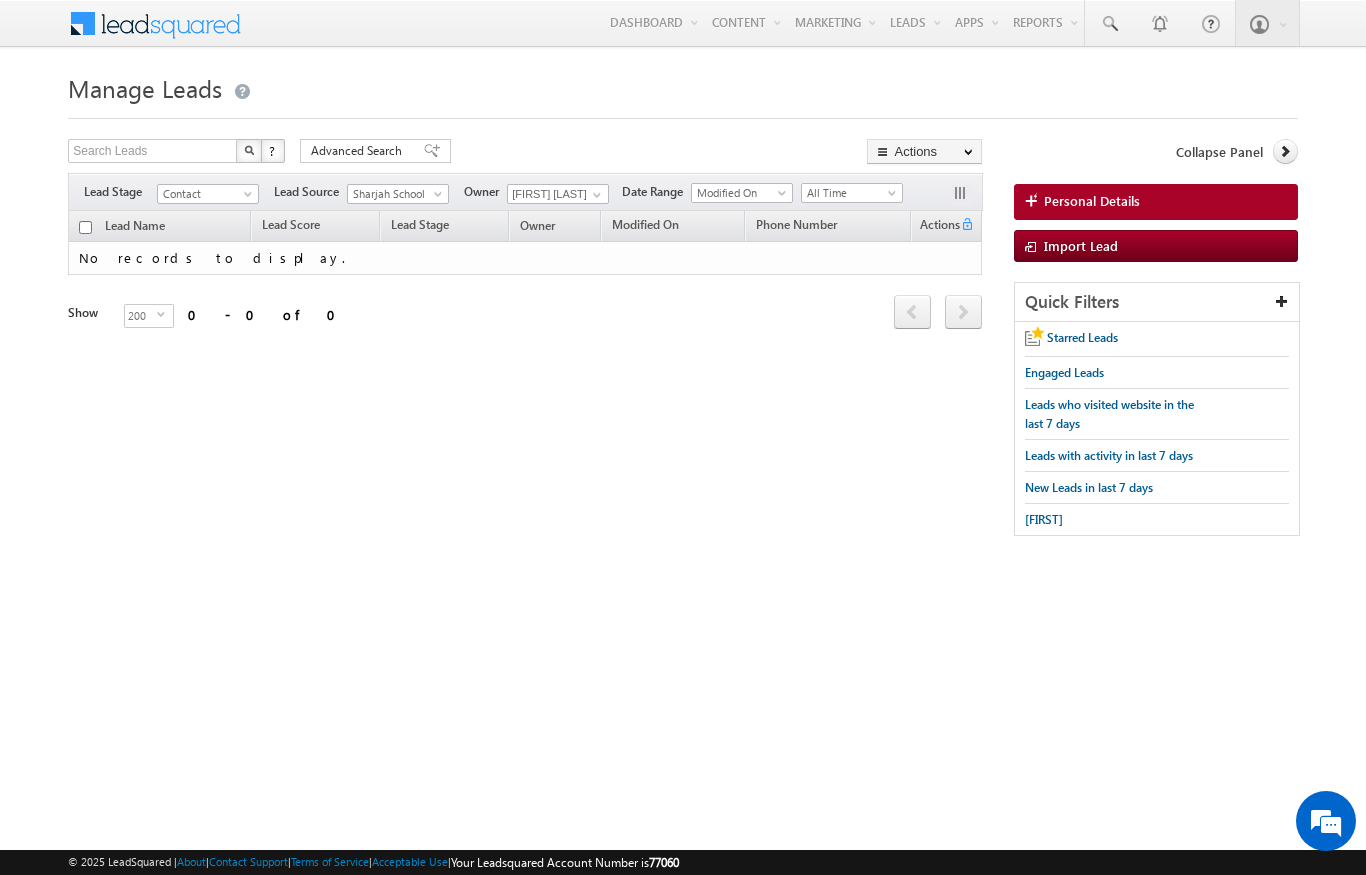 scroll, scrollTop: 0, scrollLeft: 0, axis: both 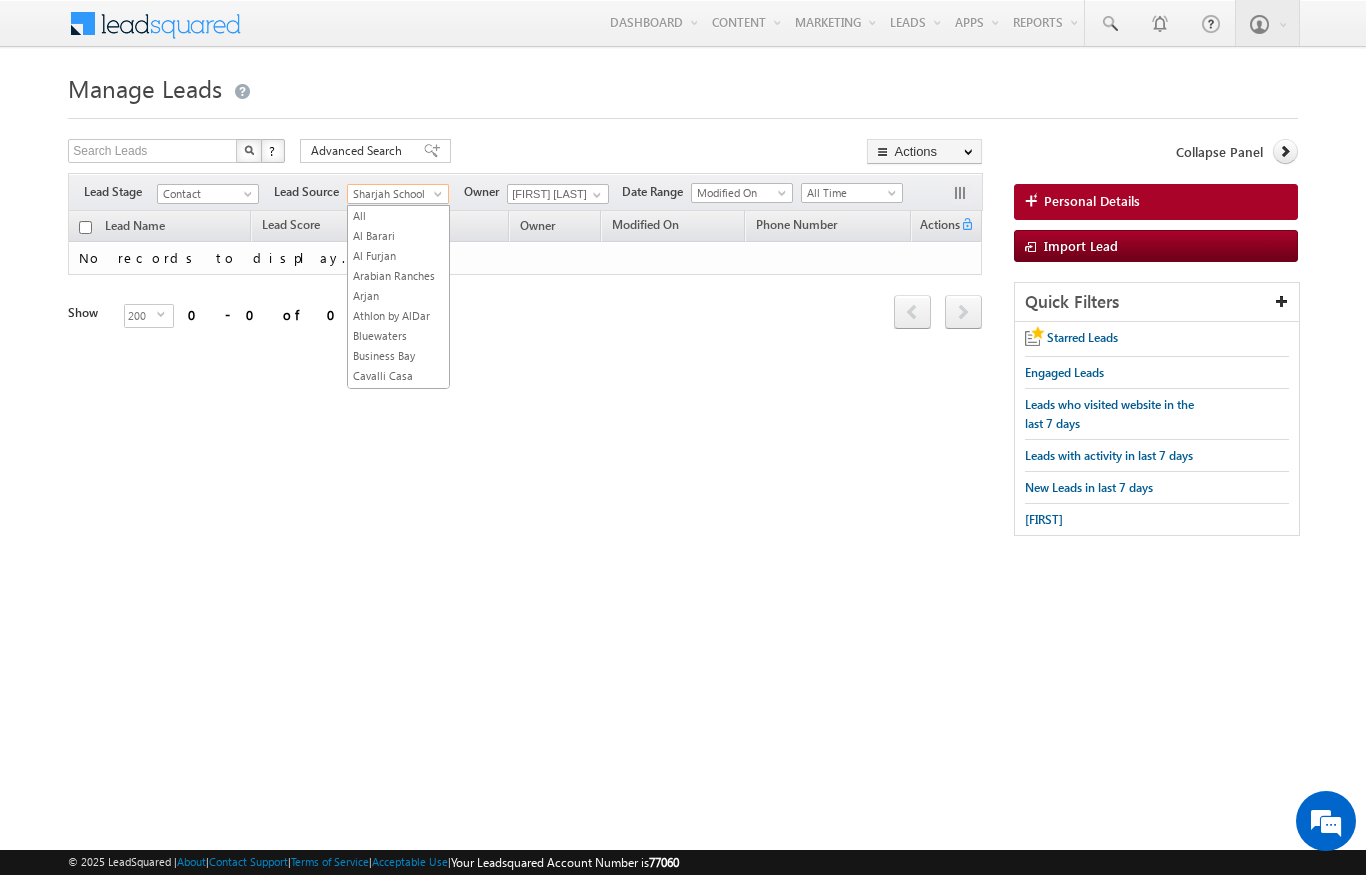 click on "Menu
[FIRST] [LAST]
[EMAIL]
obal." at bounding box center [683, 308] 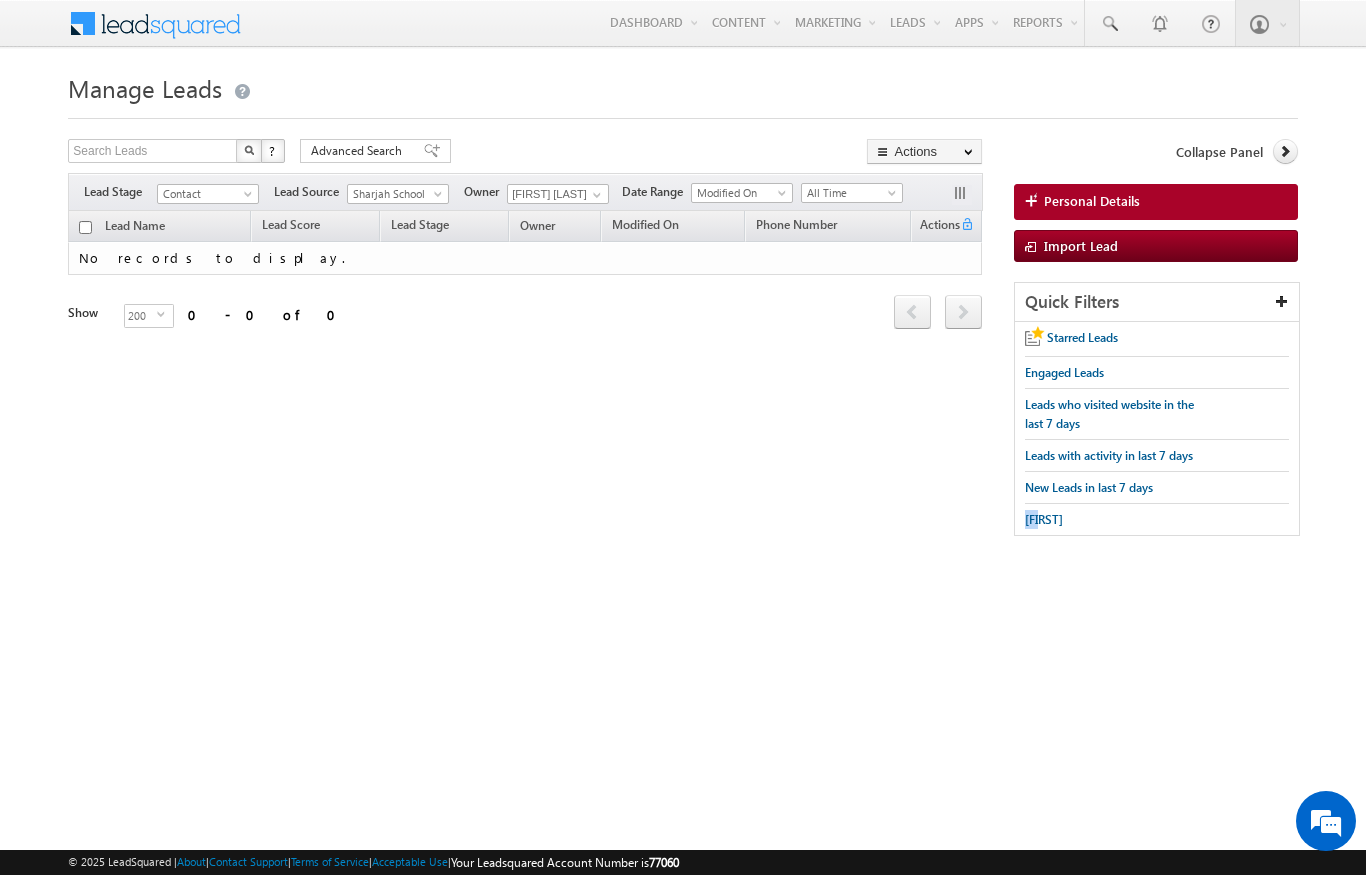 click on "Sharjah School" at bounding box center [395, 194] 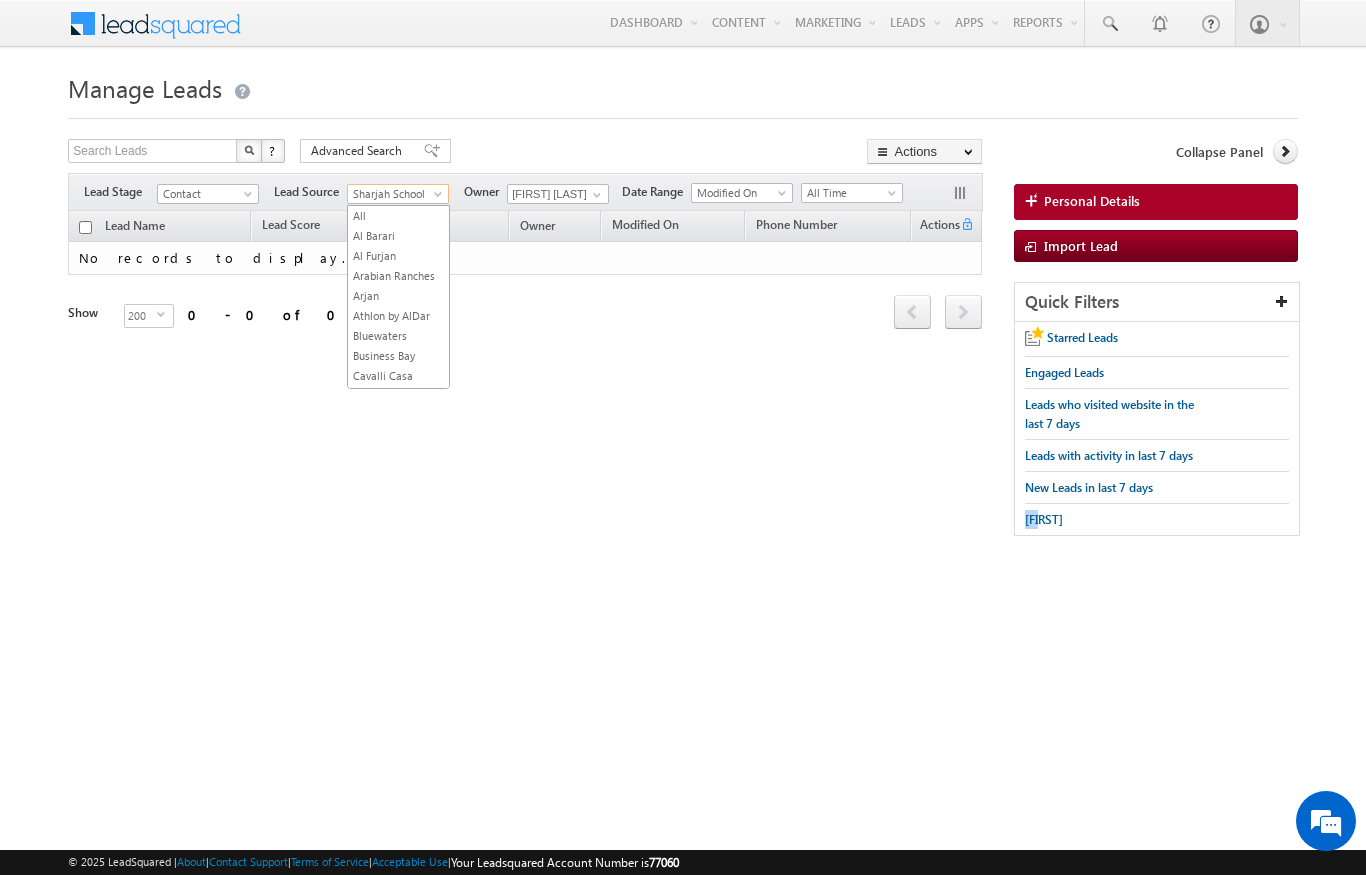 scroll, scrollTop: 0, scrollLeft: 0, axis: both 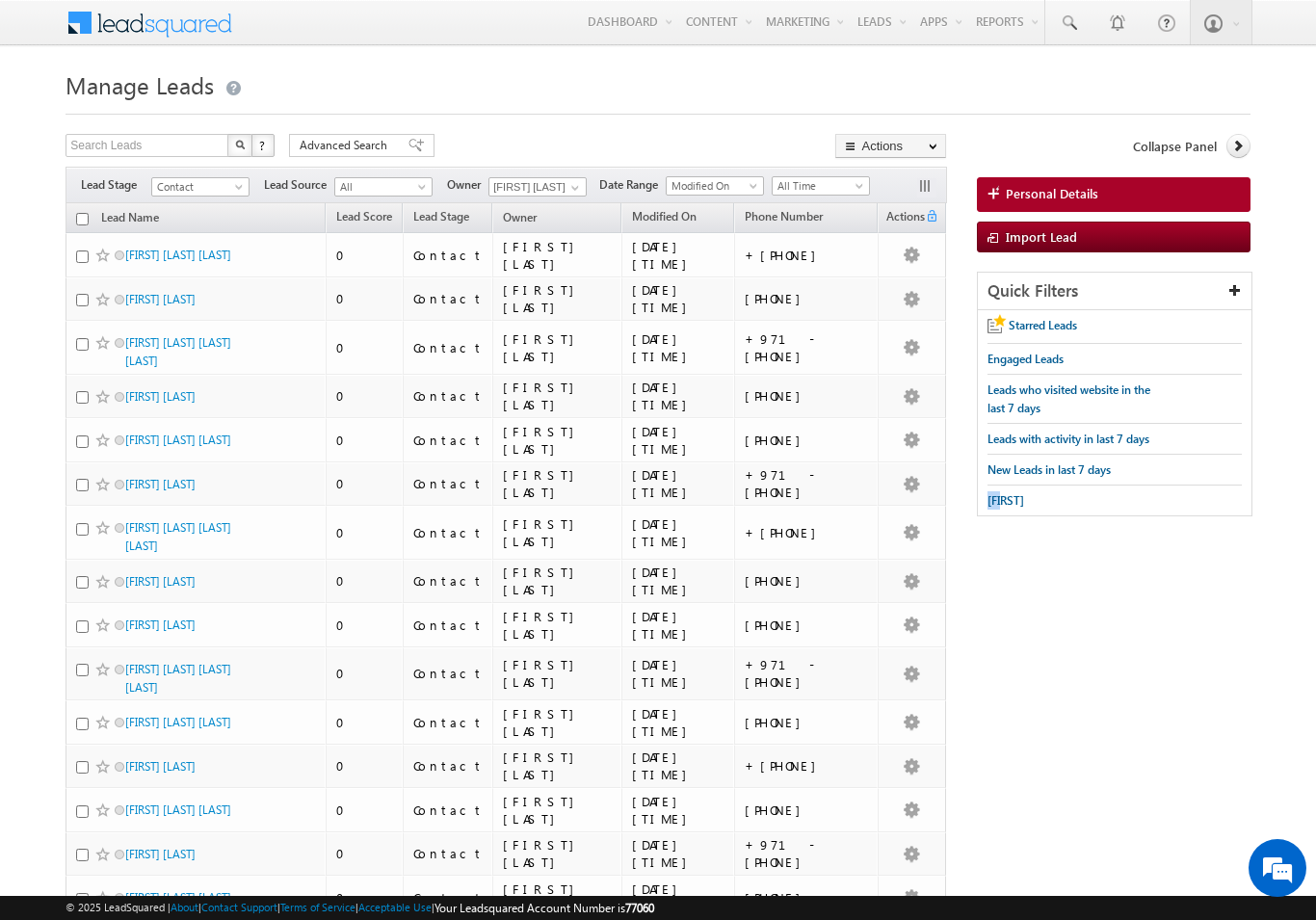 click on "Search Leads X ?   5112 results found
Advanced Search
Advanced Search
Advanced search results
Actions" at bounding box center [657, 4731] 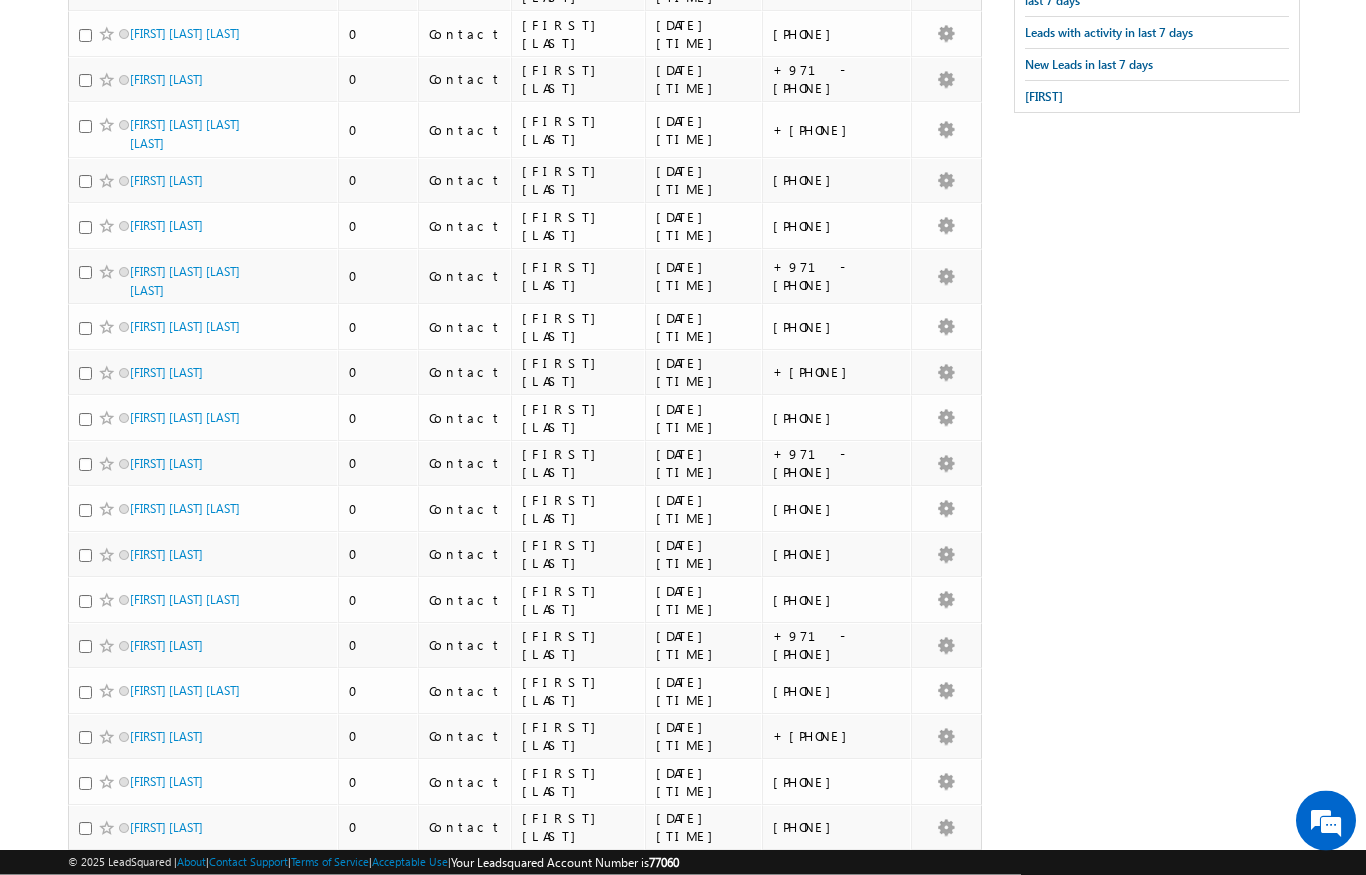 scroll, scrollTop: 0, scrollLeft: 0, axis: both 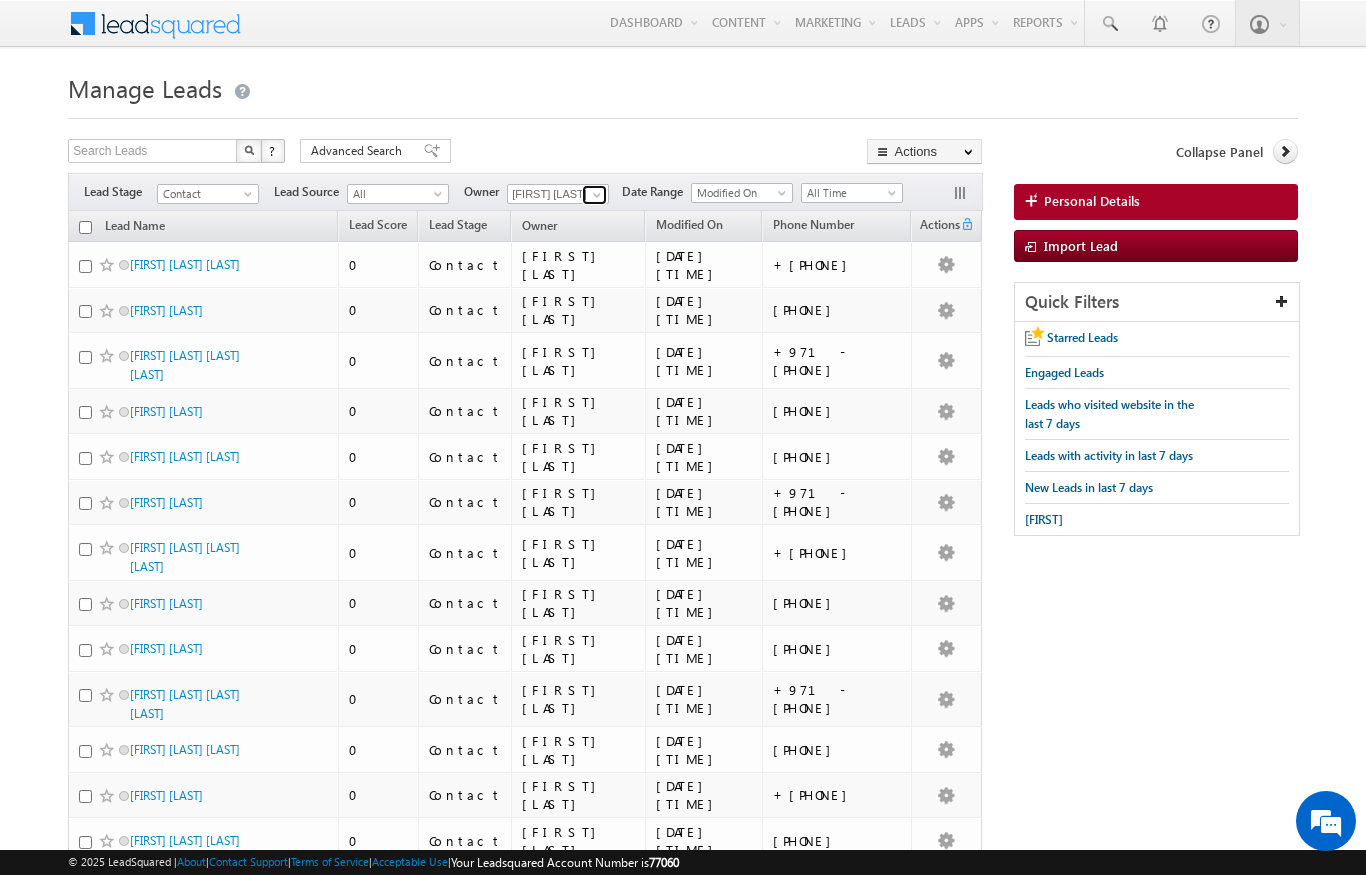 click at bounding box center [597, 195] 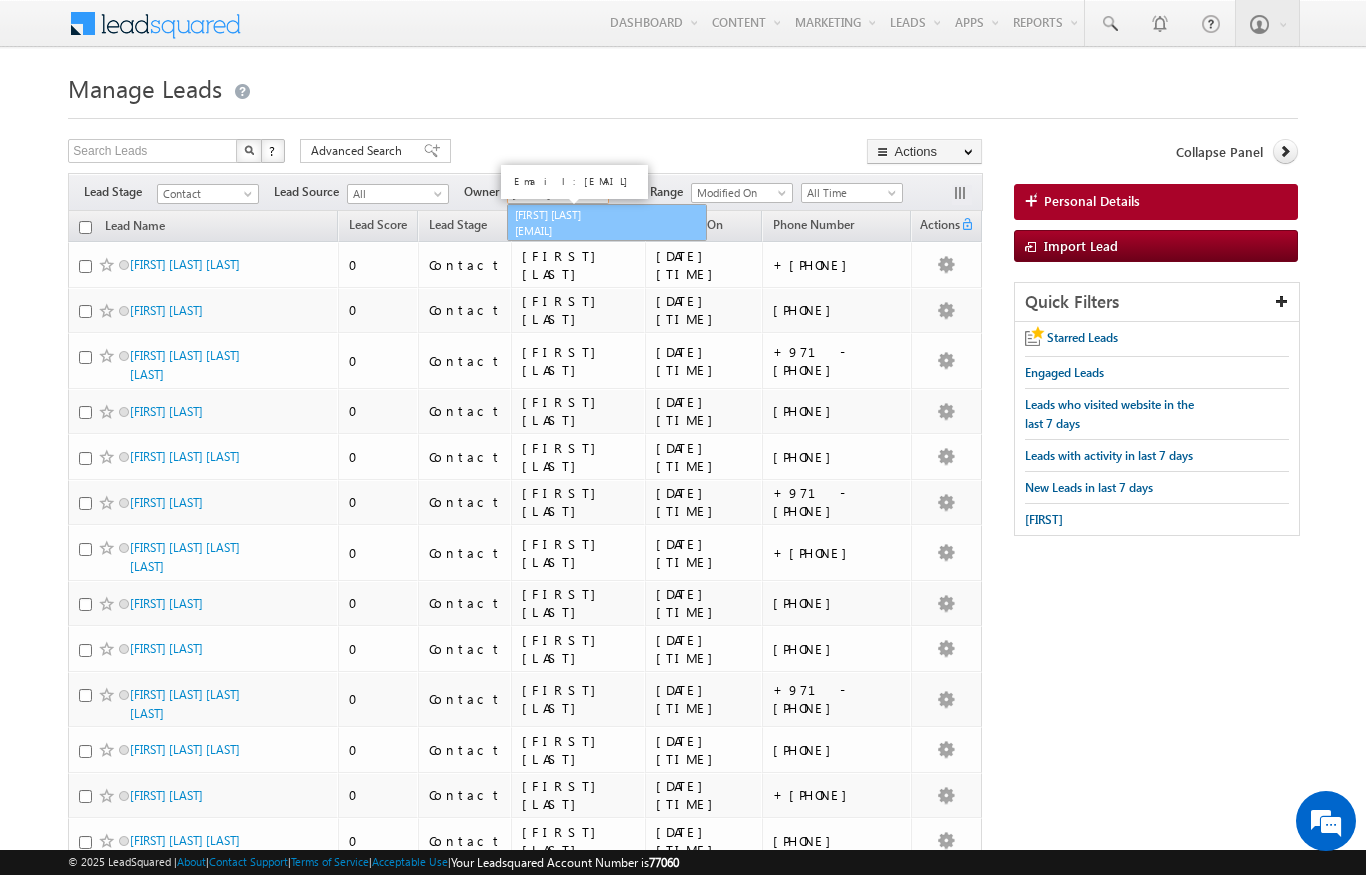 click on "[EMAIL]" at bounding box center (605, 230) 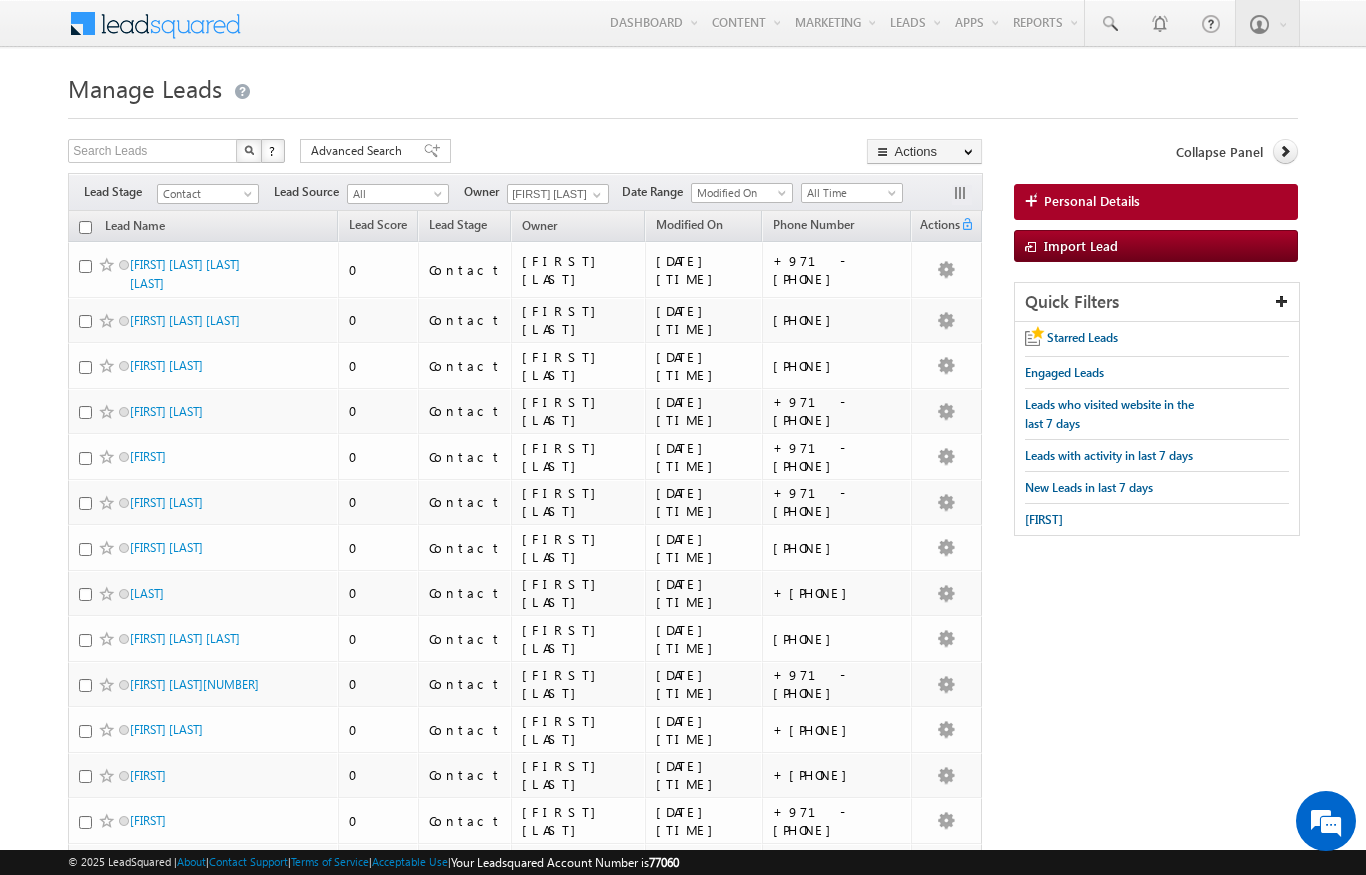 click on "Manage Leads" at bounding box center (682, 86) 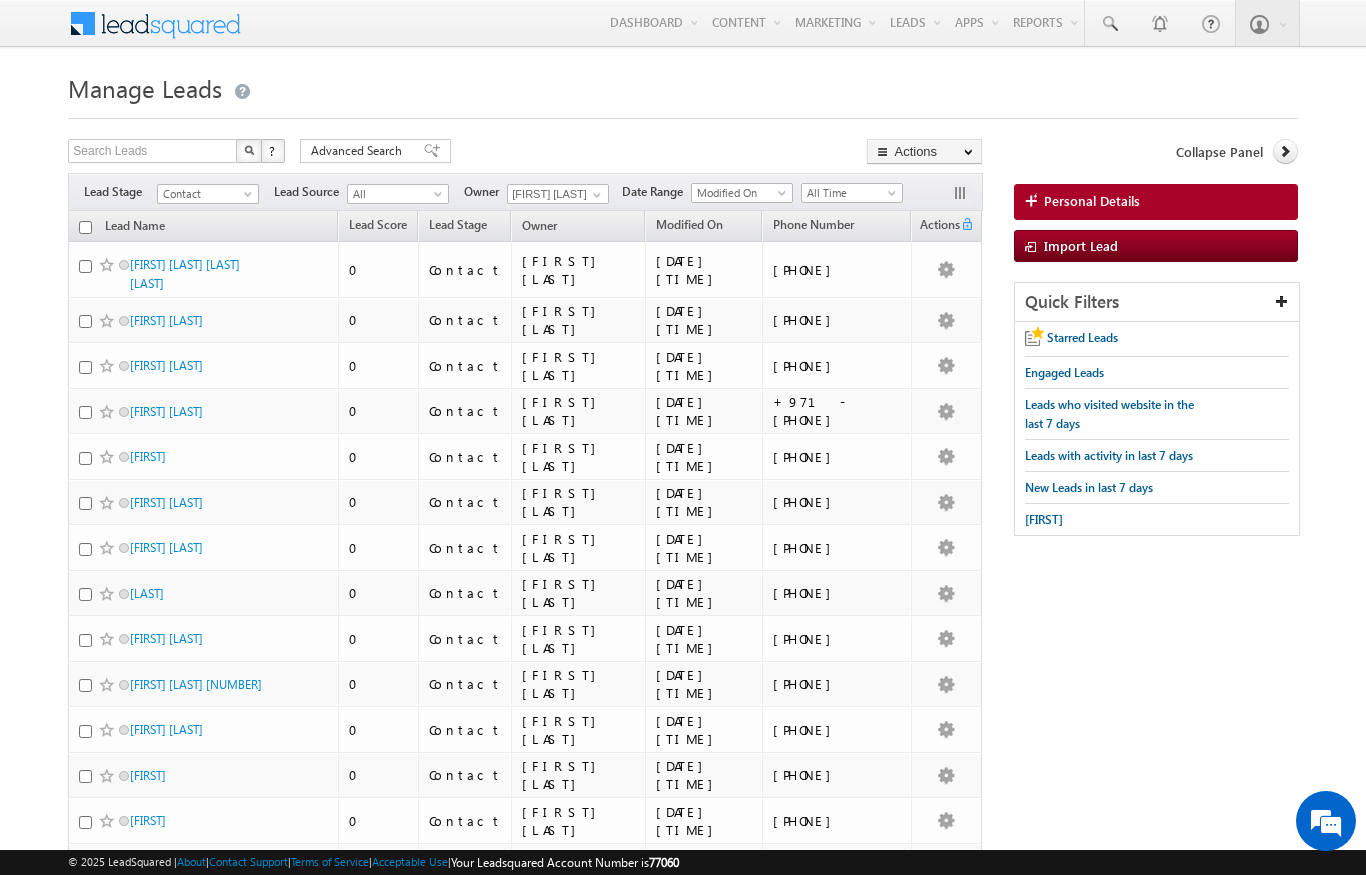 click on "All" at bounding box center (395, 194) 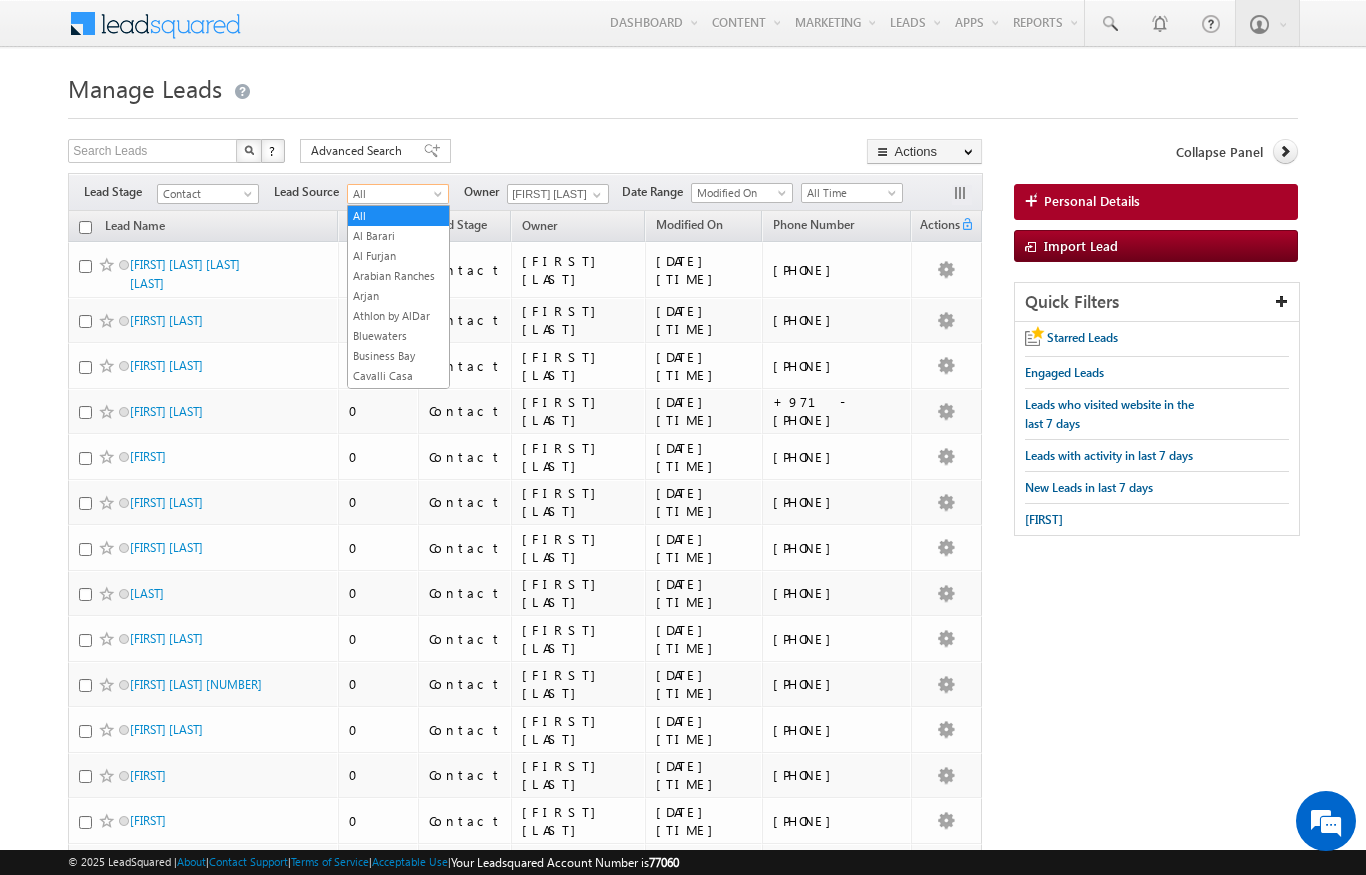 scroll, scrollTop: 1345, scrollLeft: 0, axis: vertical 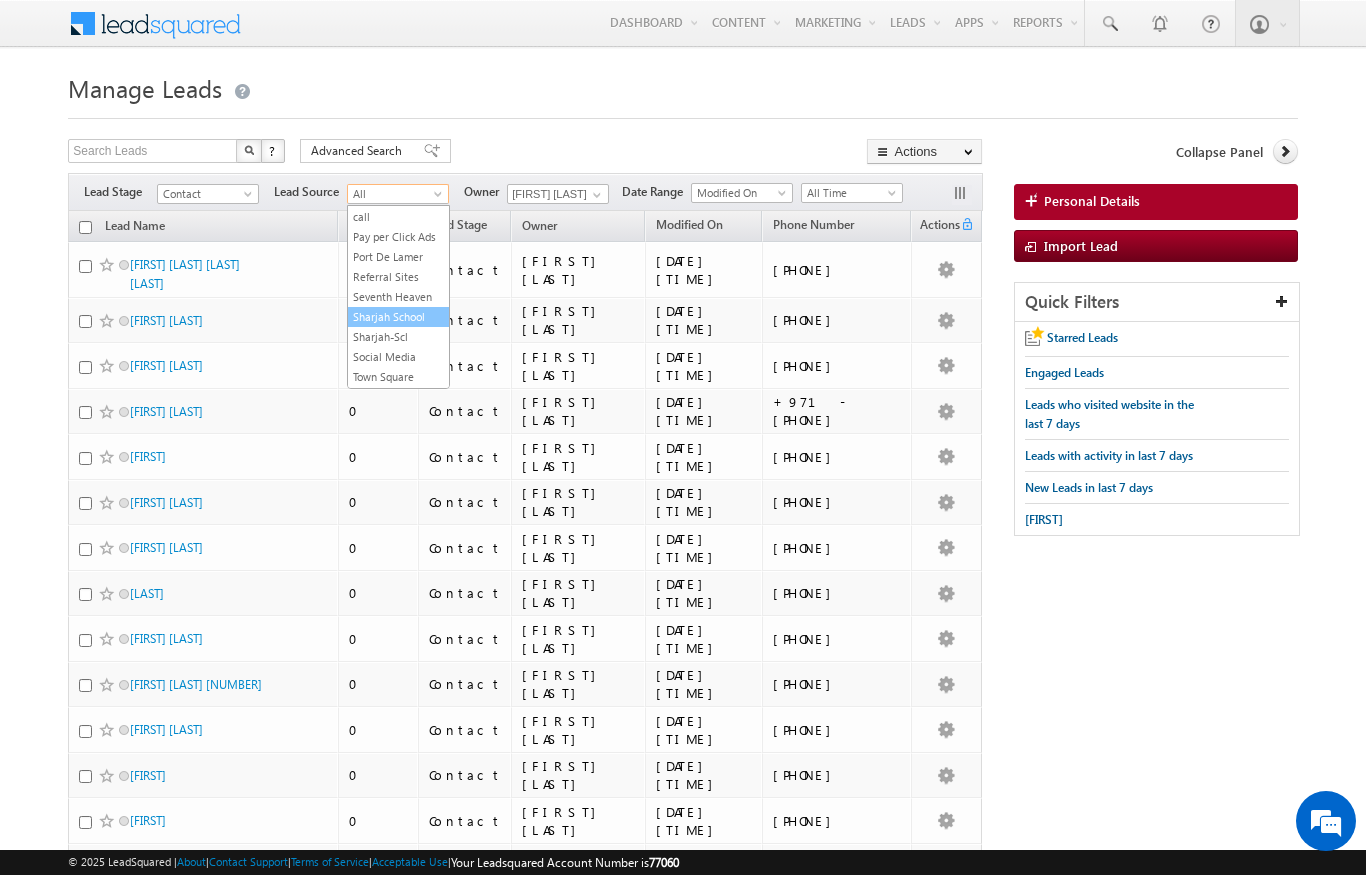 click on "Sharjah School" at bounding box center [398, 317] 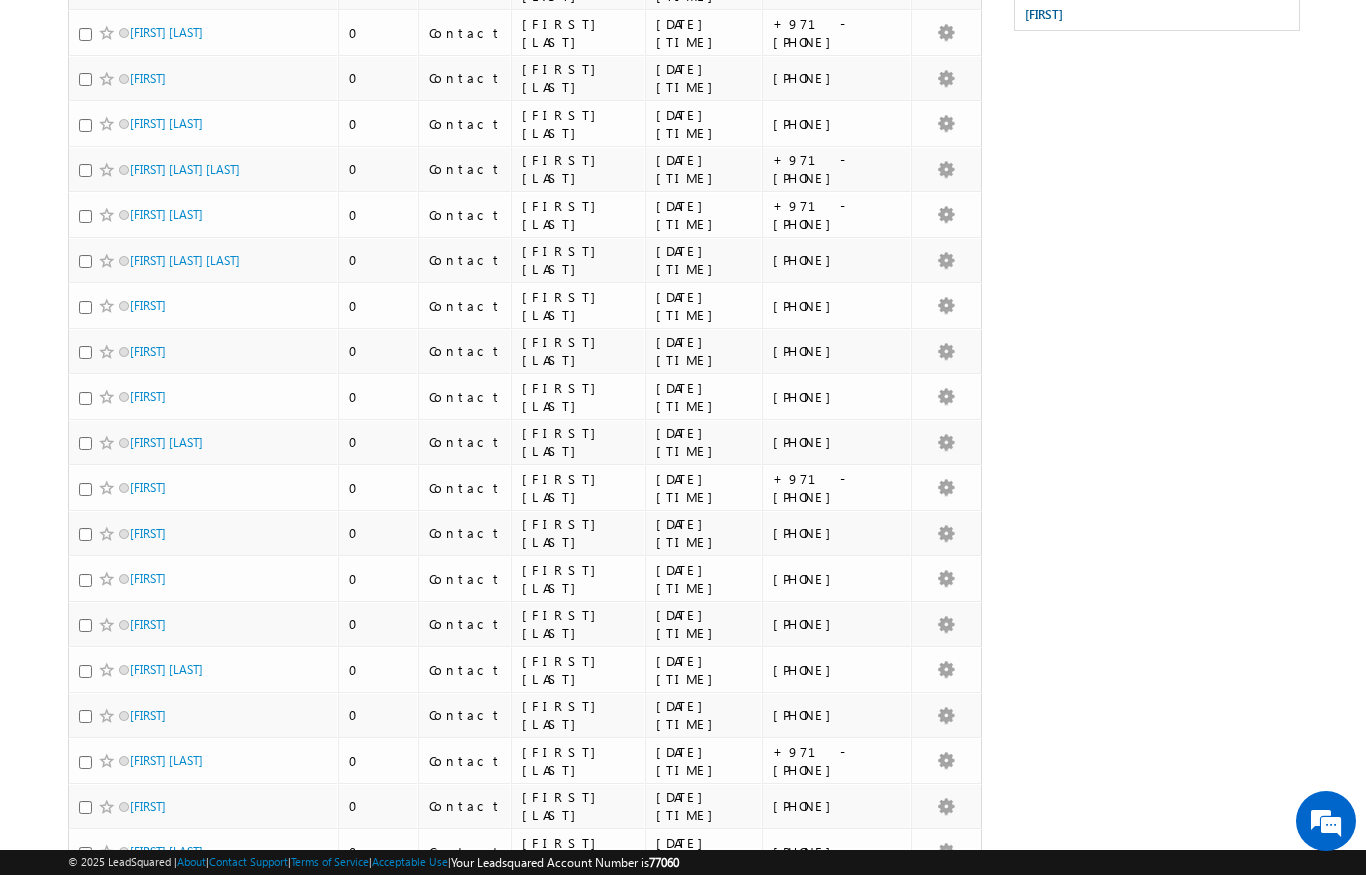 scroll, scrollTop: 0, scrollLeft: 0, axis: both 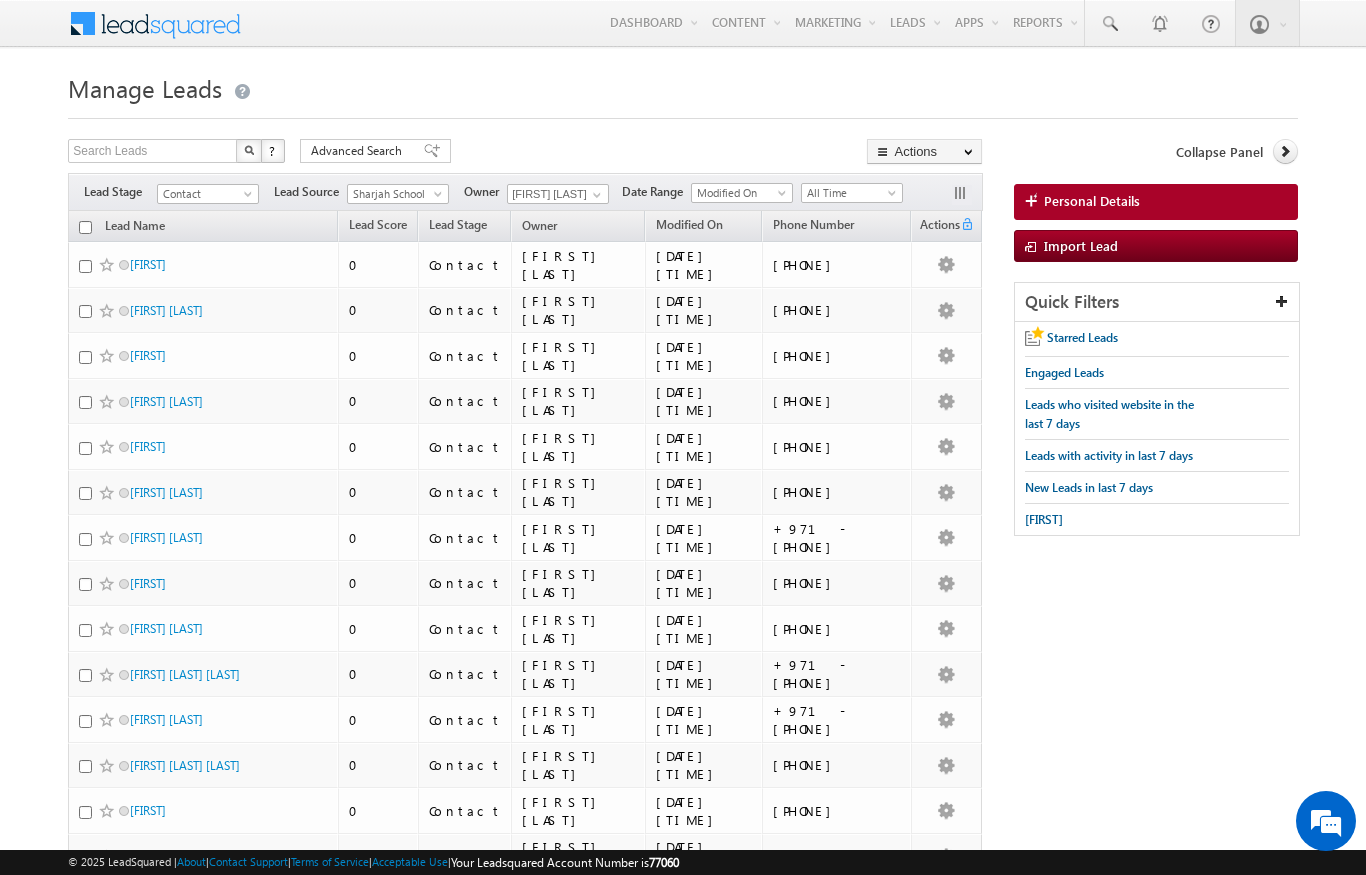 click at bounding box center (85, 227) 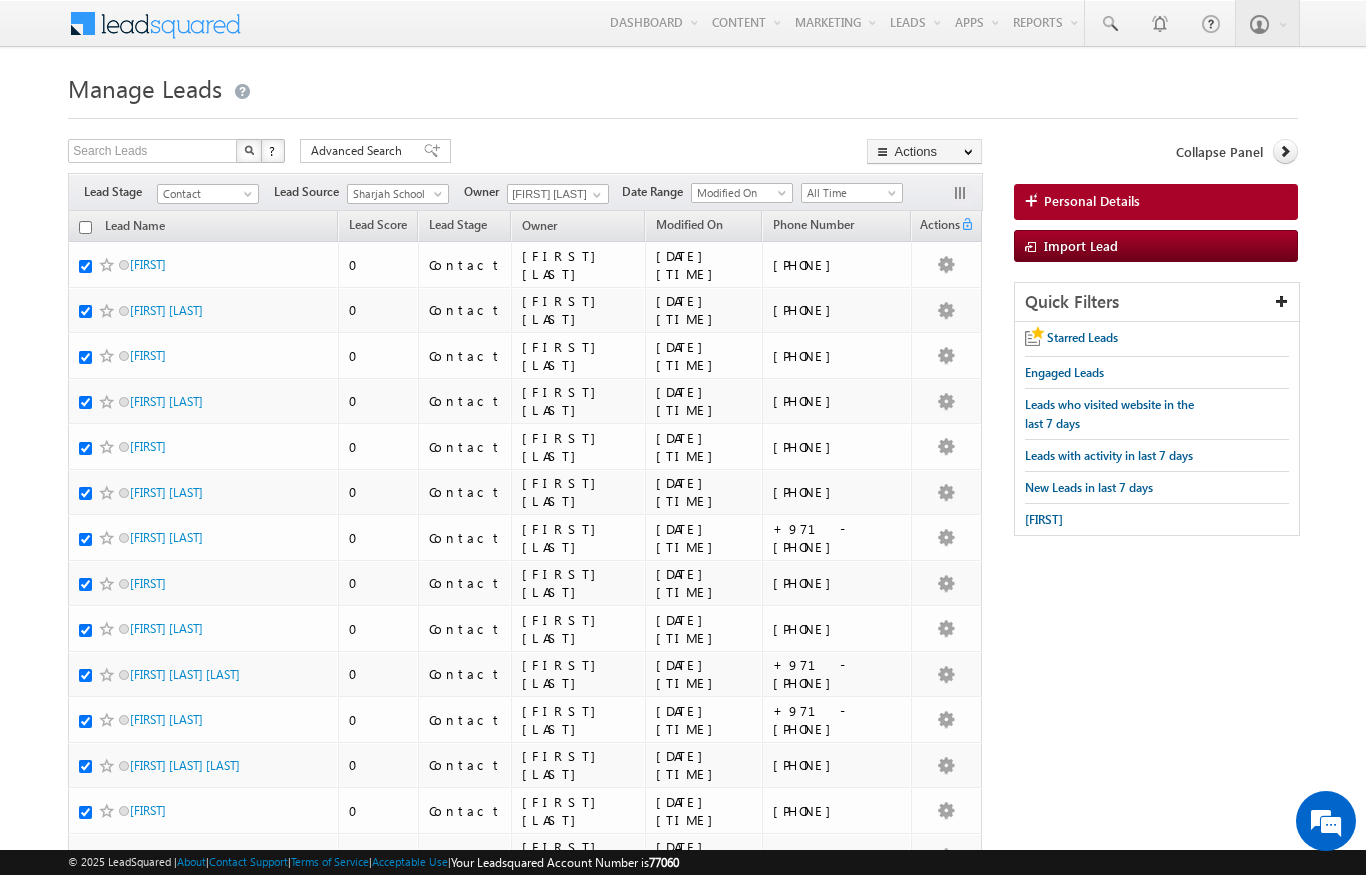 checkbox on "true" 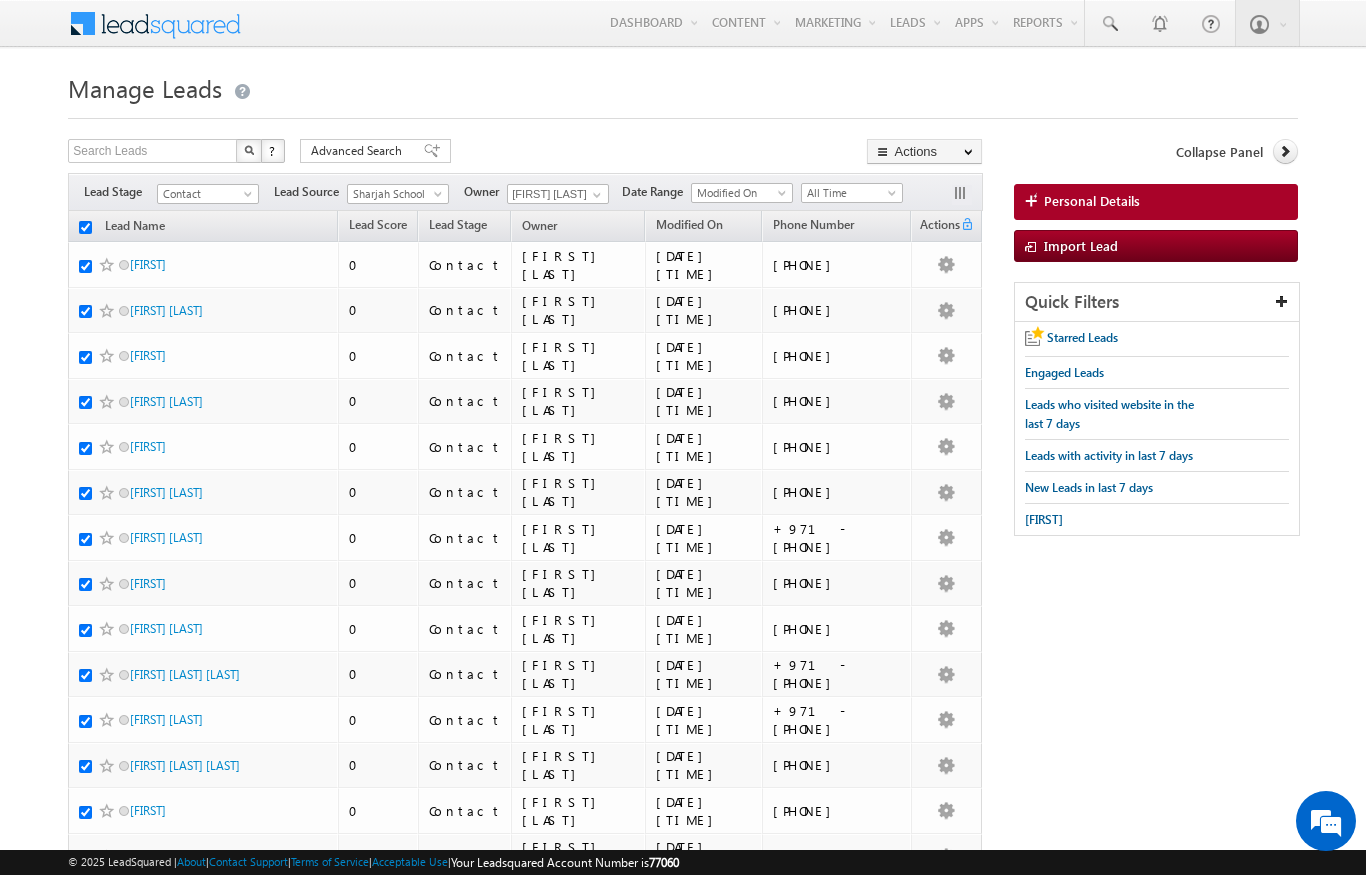 checkbox on "true" 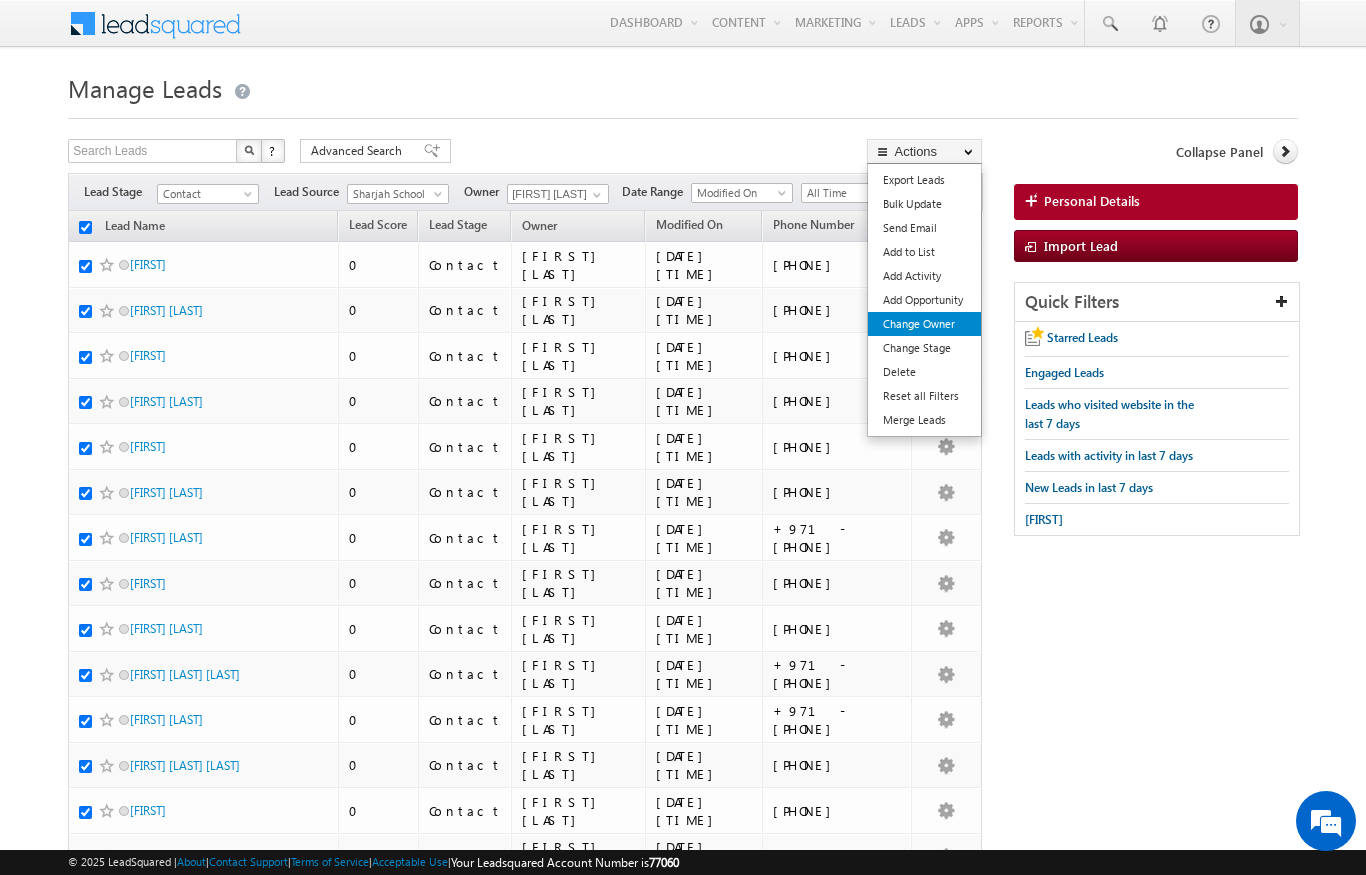 click on "Change Owner" at bounding box center (924, 324) 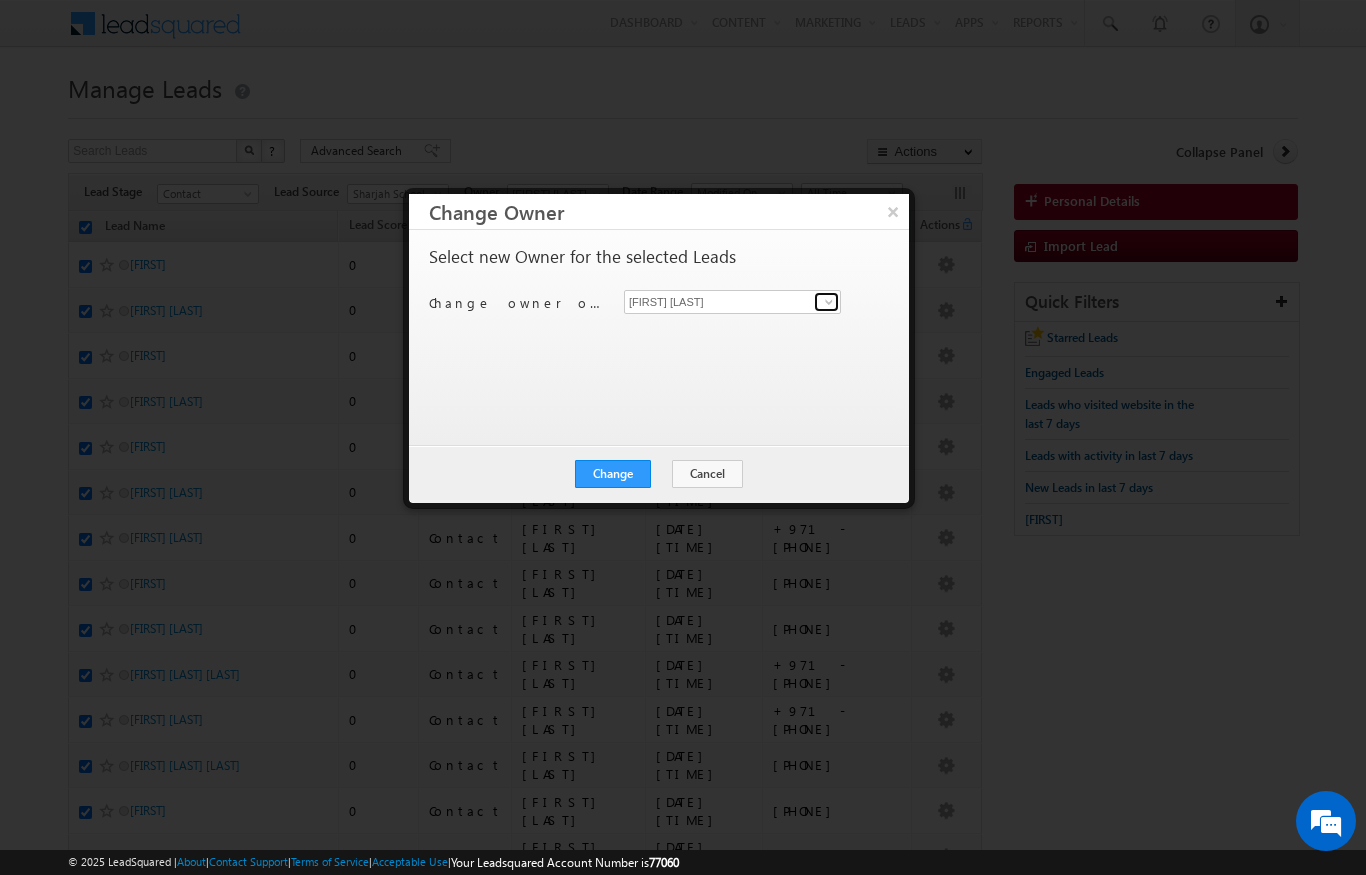 click at bounding box center (826, 302) 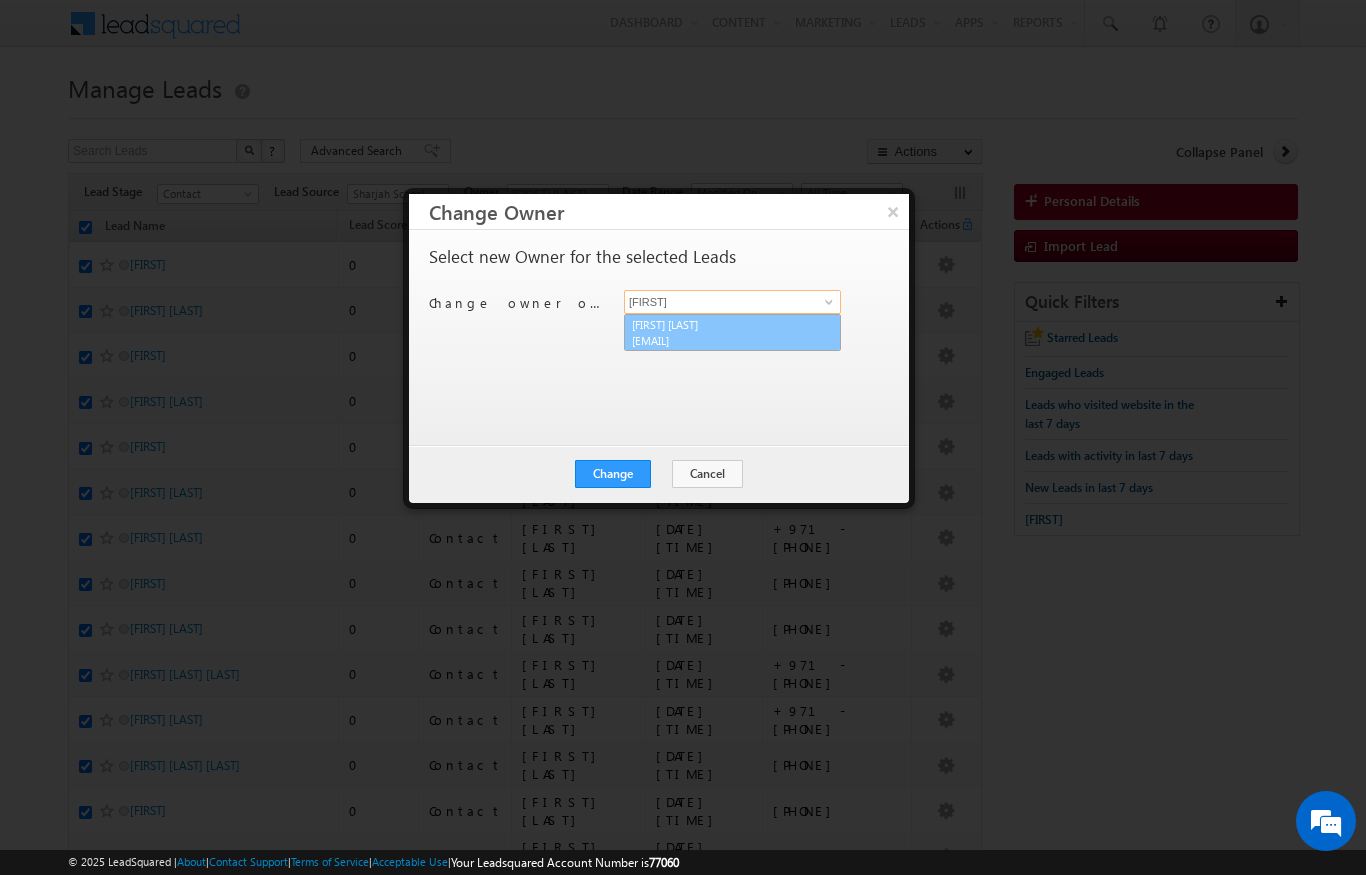 click on "[FIRST] [LAST] [EMAIL]" at bounding box center [732, 333] 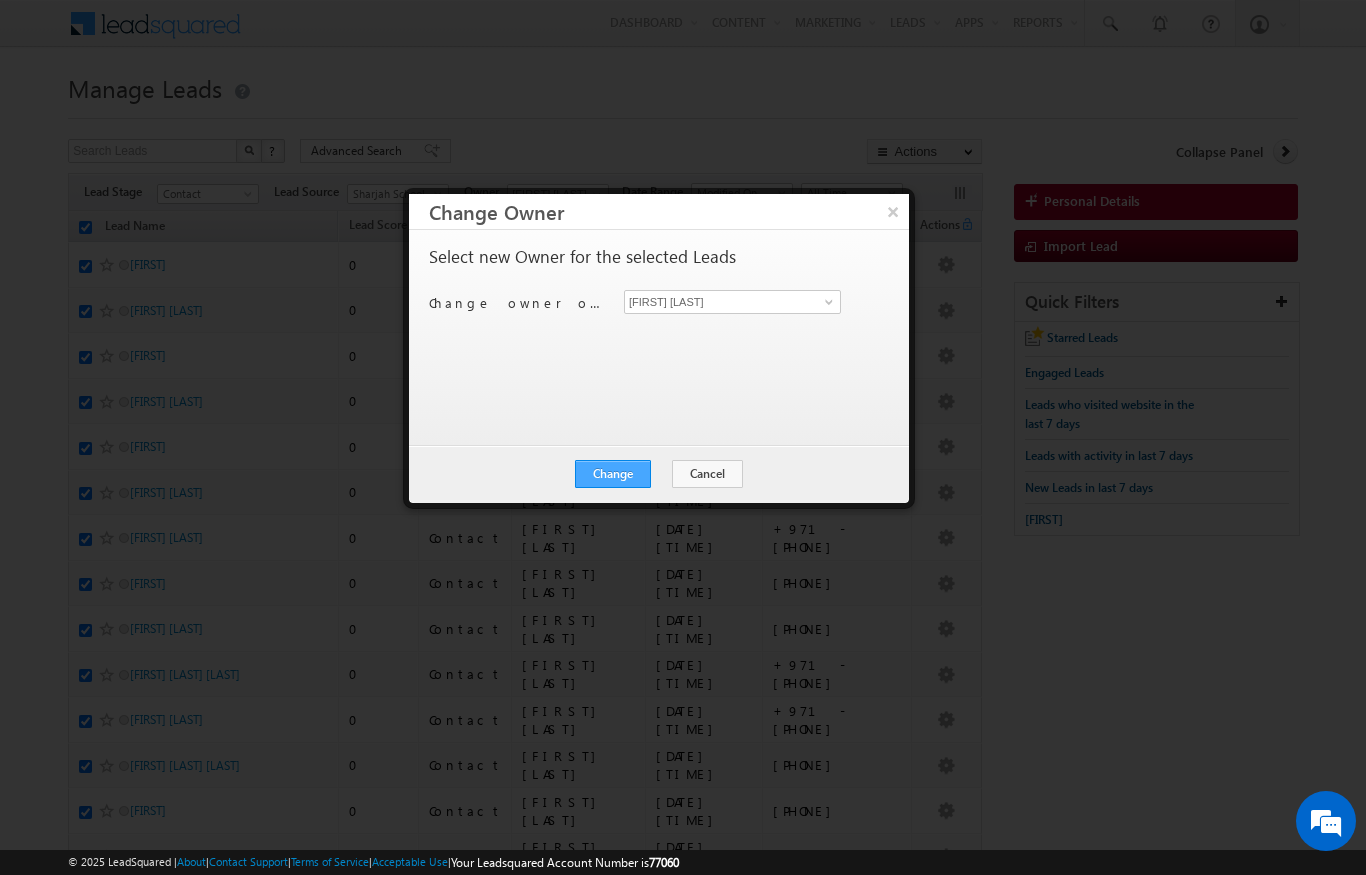 click on "Change" at bounding box center [613, 474] 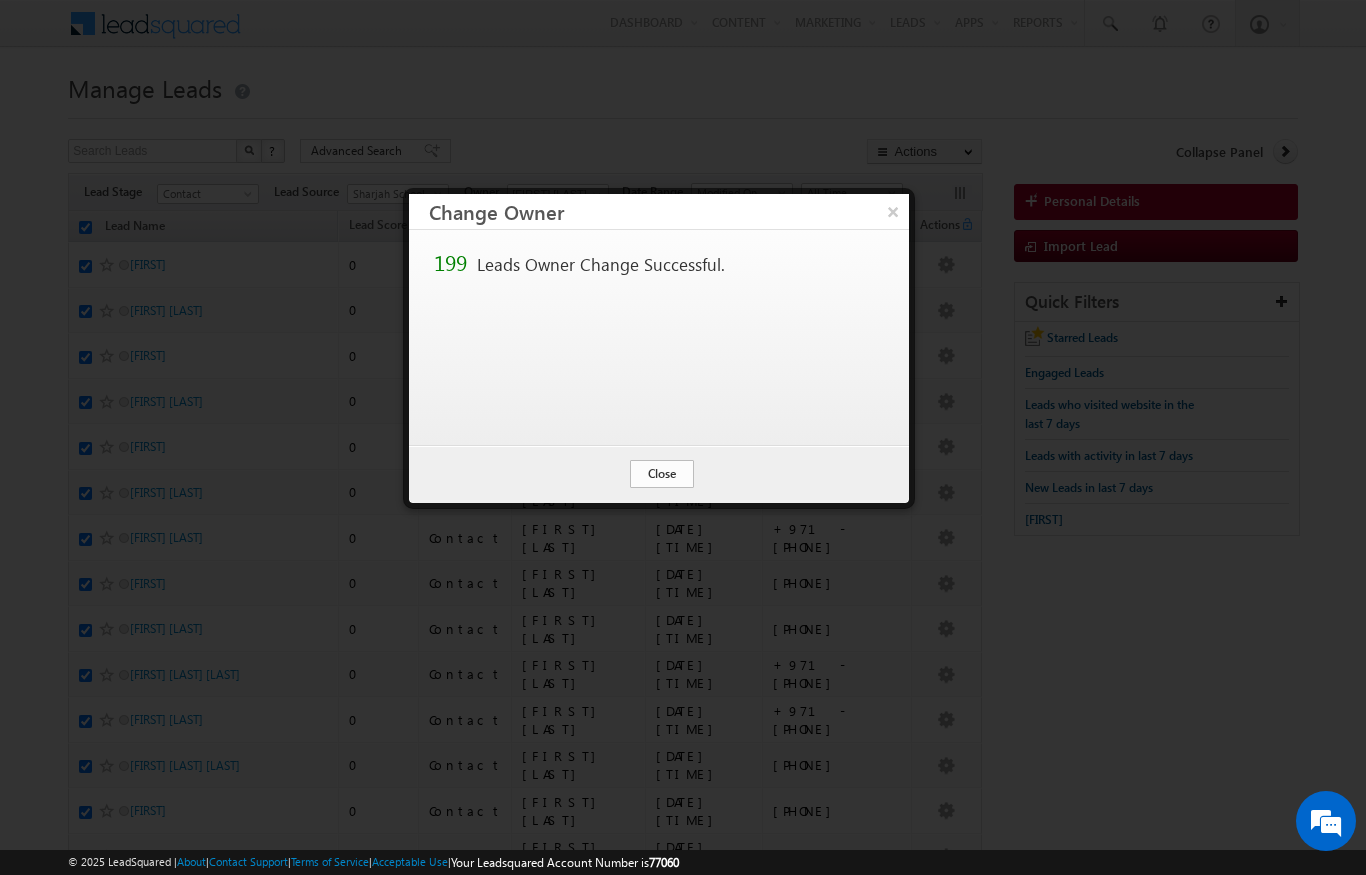 click on "Close" at bounding box center (662, 474) 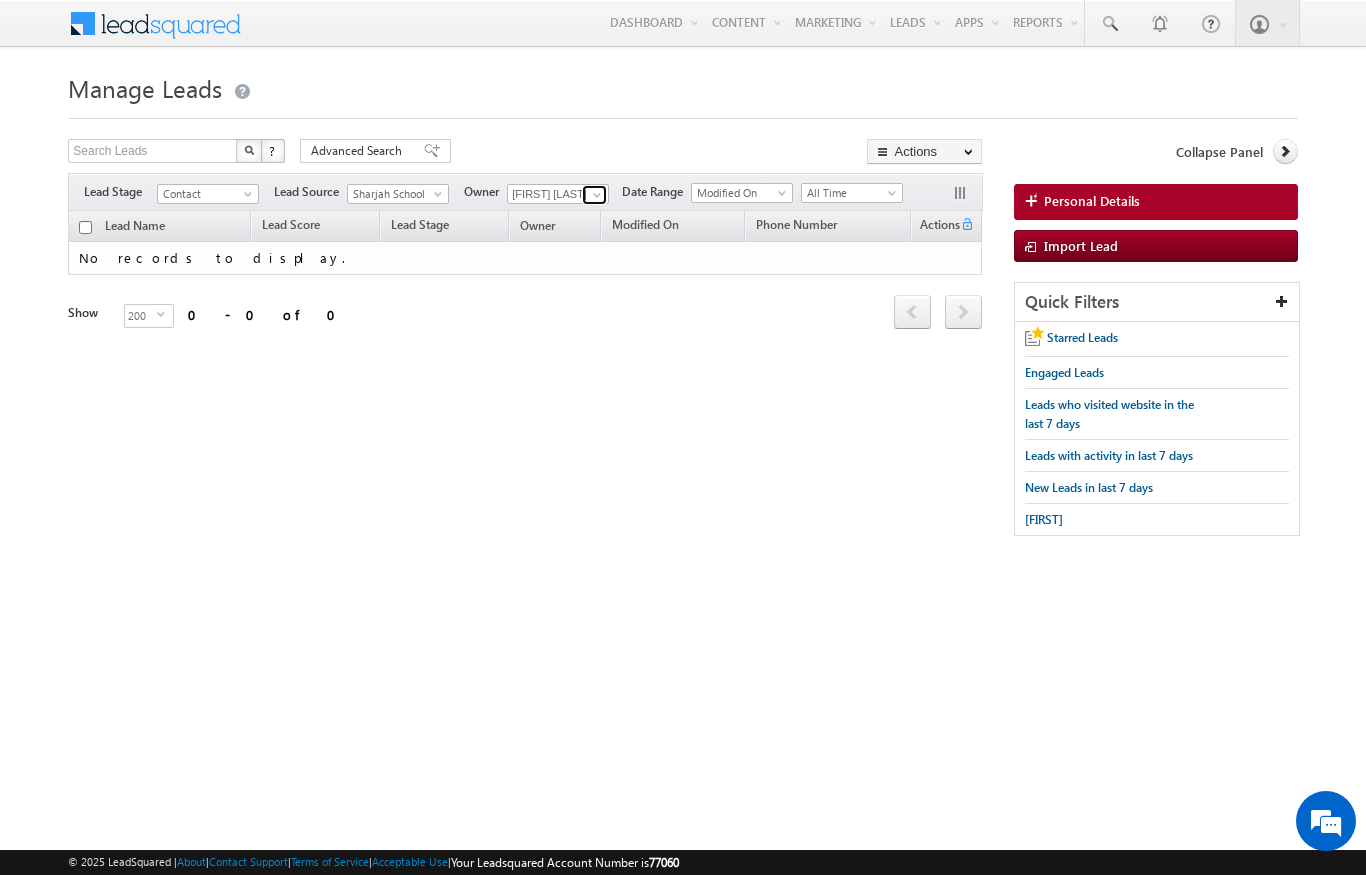 click at bounding box center [594, 195] 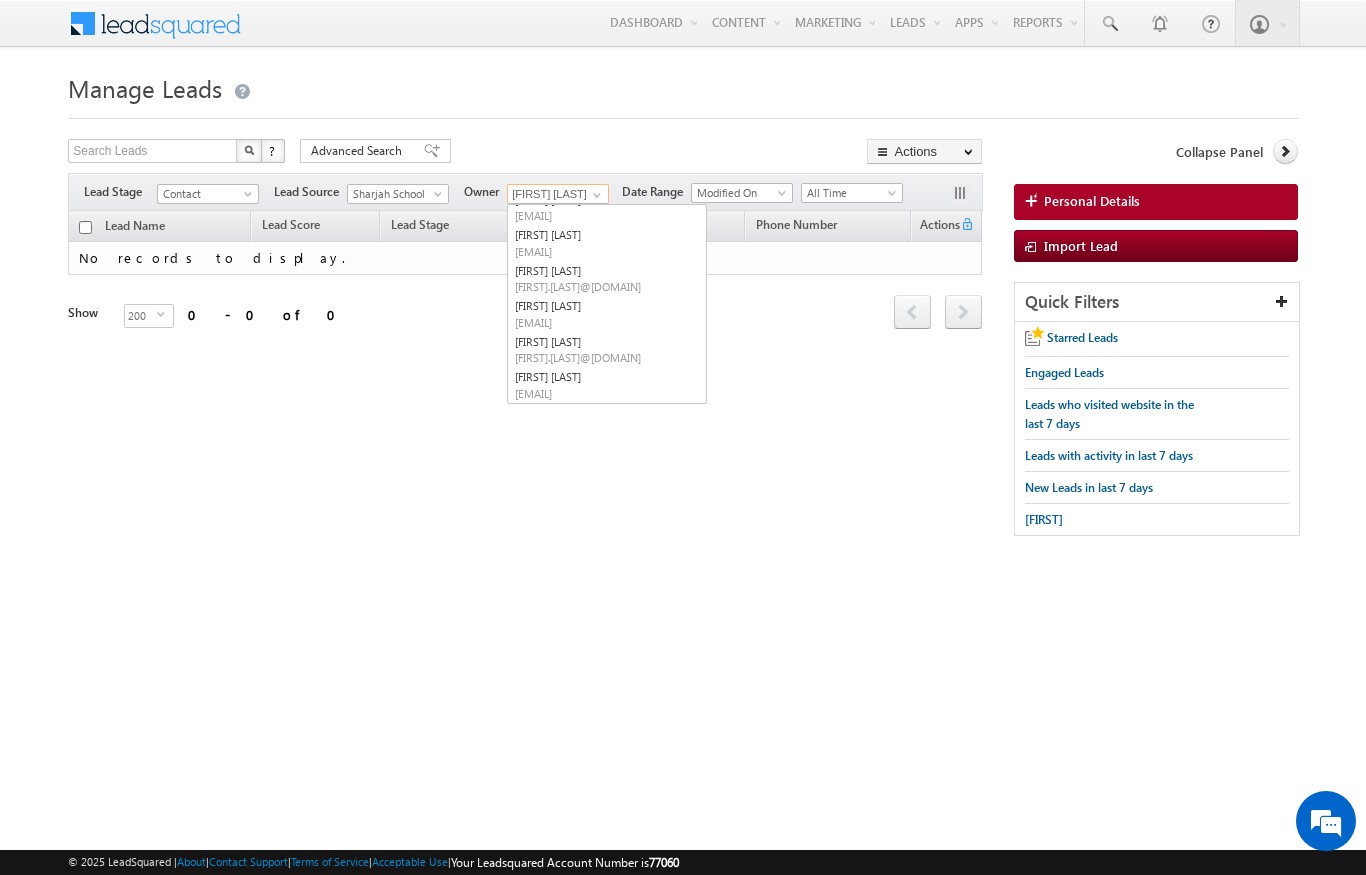 scroll, scrollTop: 135, scrollLeft: 0, axis: vertical 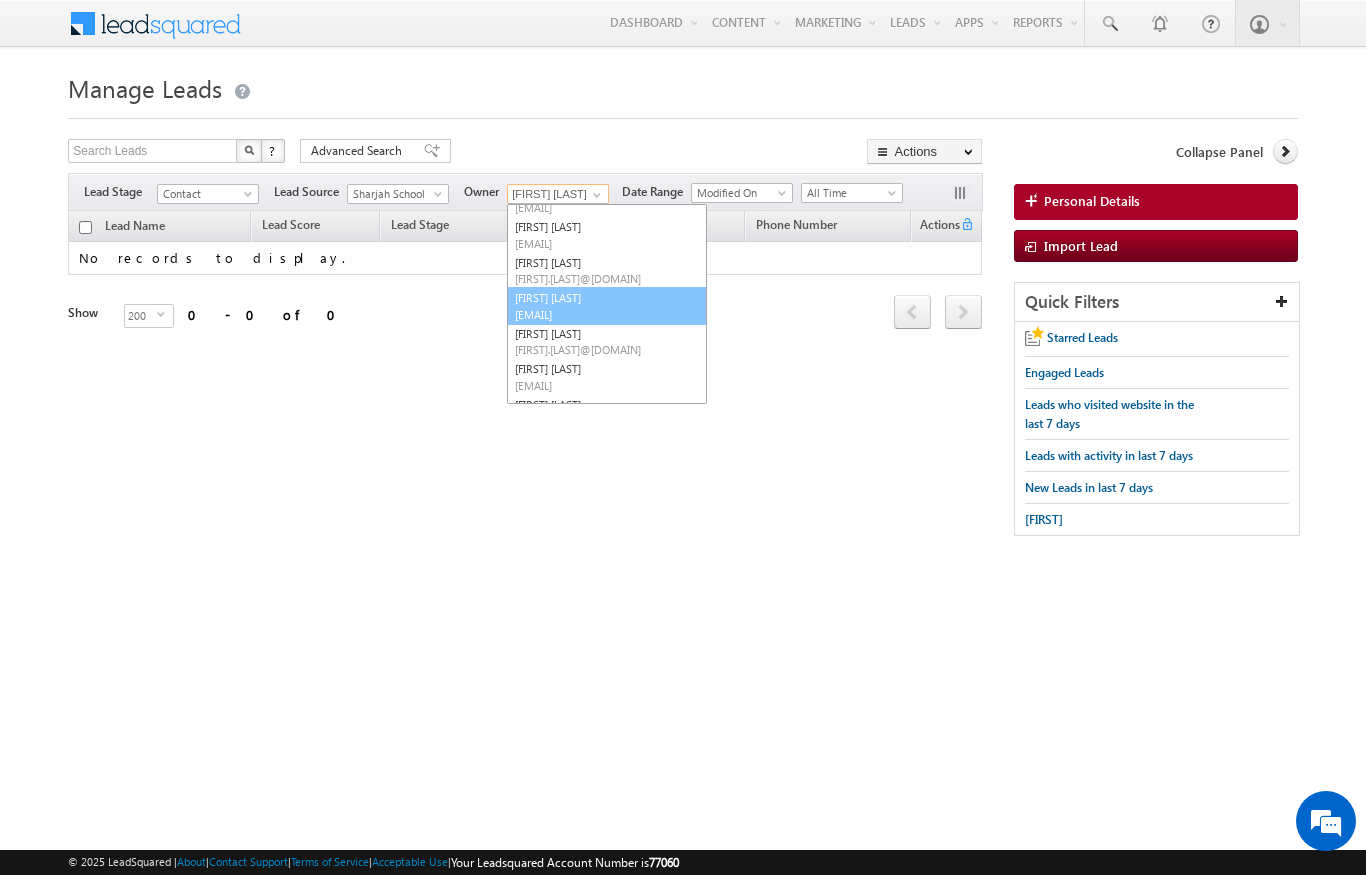 click on "[EMAIL]" at bounding box center (605, 314) 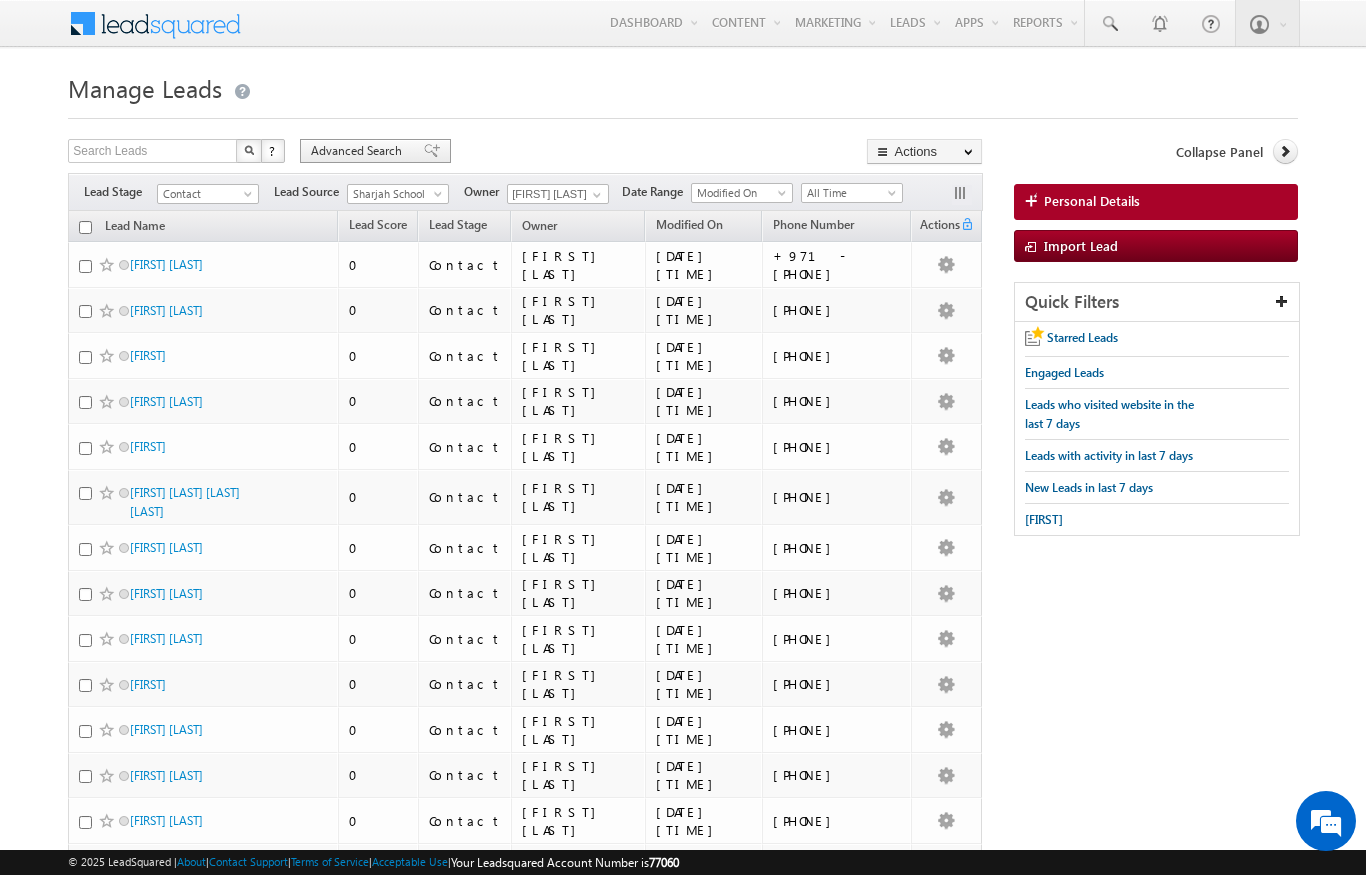 click on "Advanced Search" at bounding box center (359, 151) 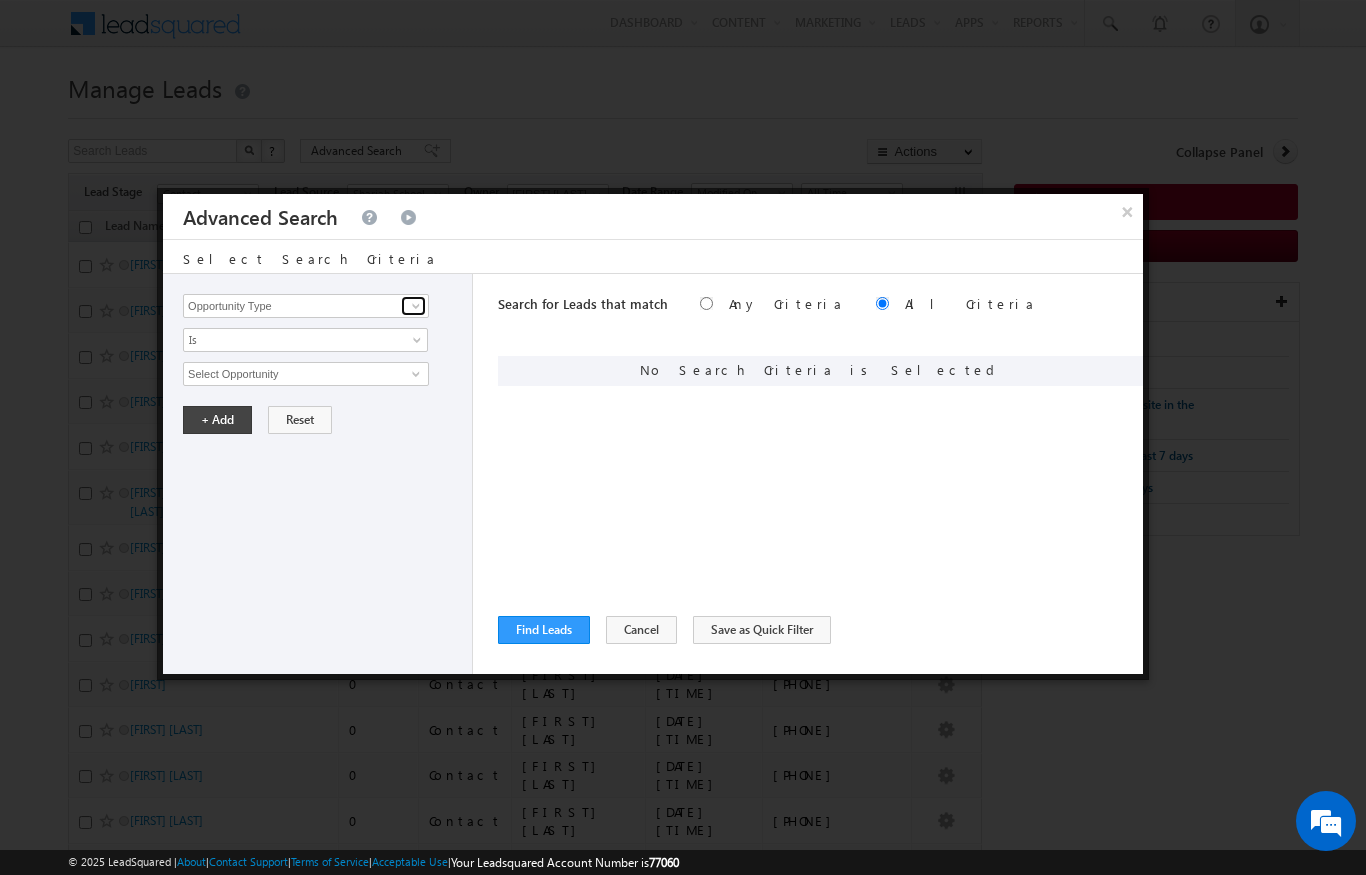 click at bounding box center [416, 306] 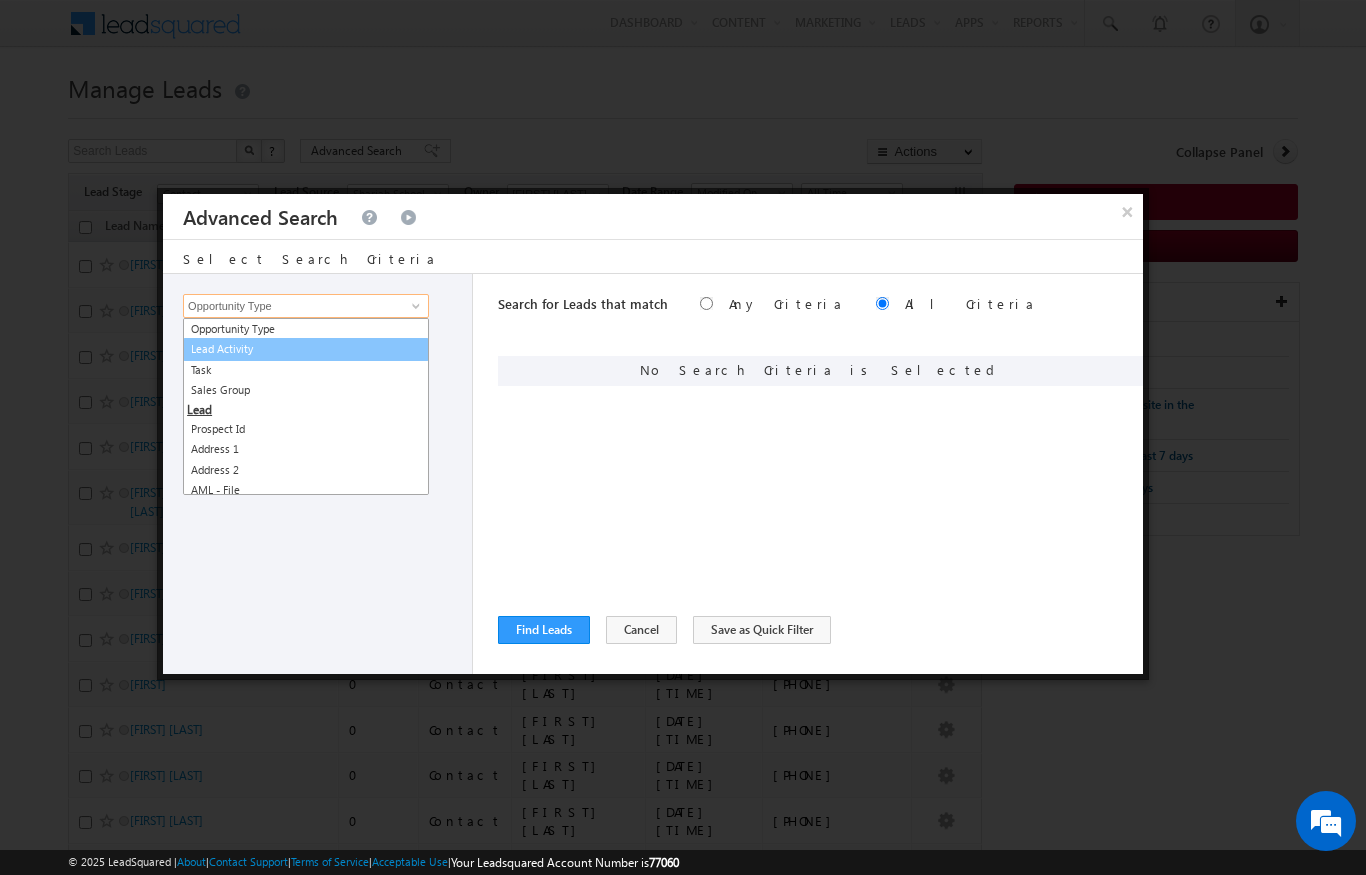 click on "Lead Activity" at bounding box center (306, 349) 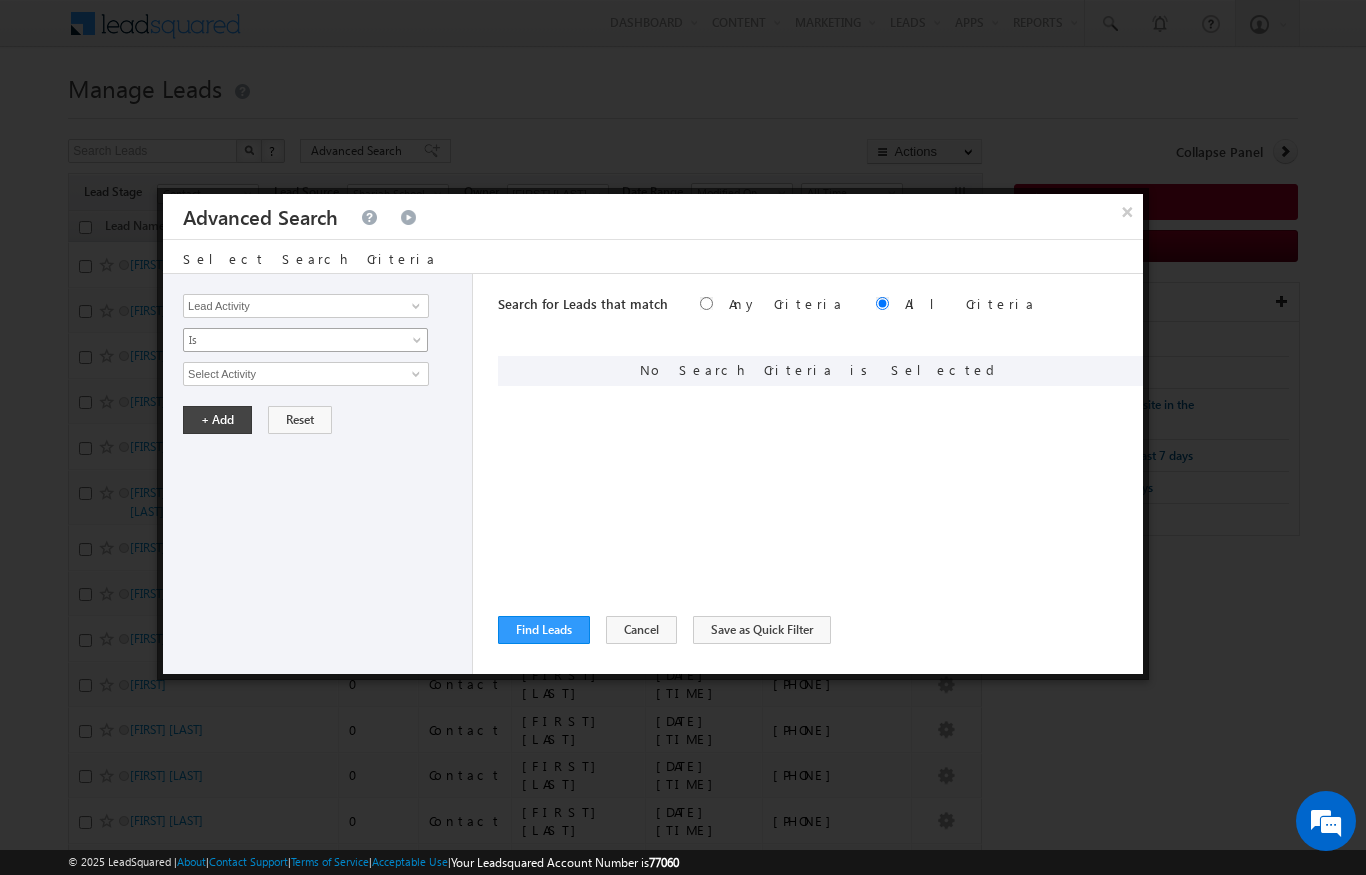 click on "Is" at bounding box center (292, 340) 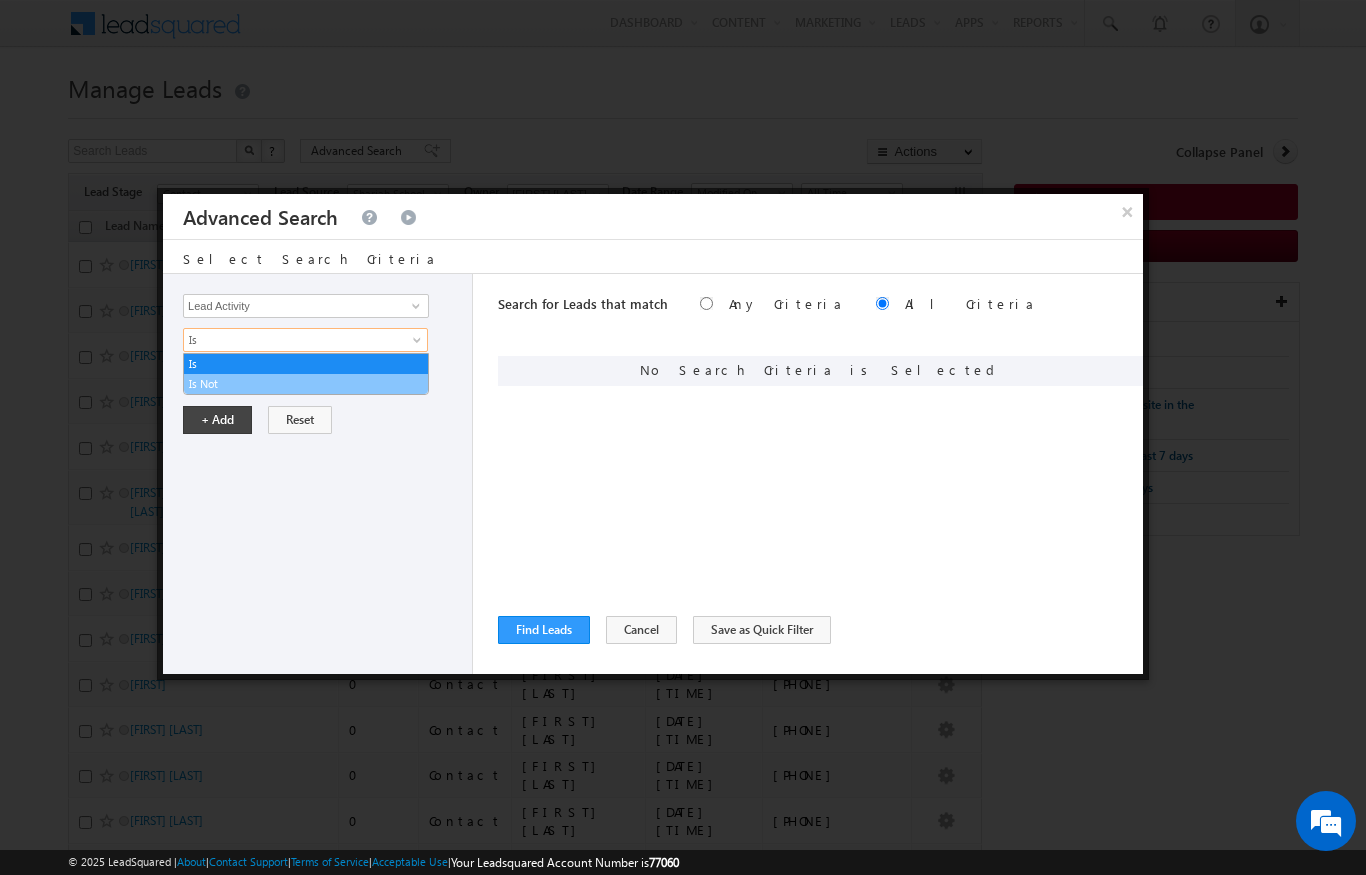 click on "Is Not" at bounding box center [306, 384] 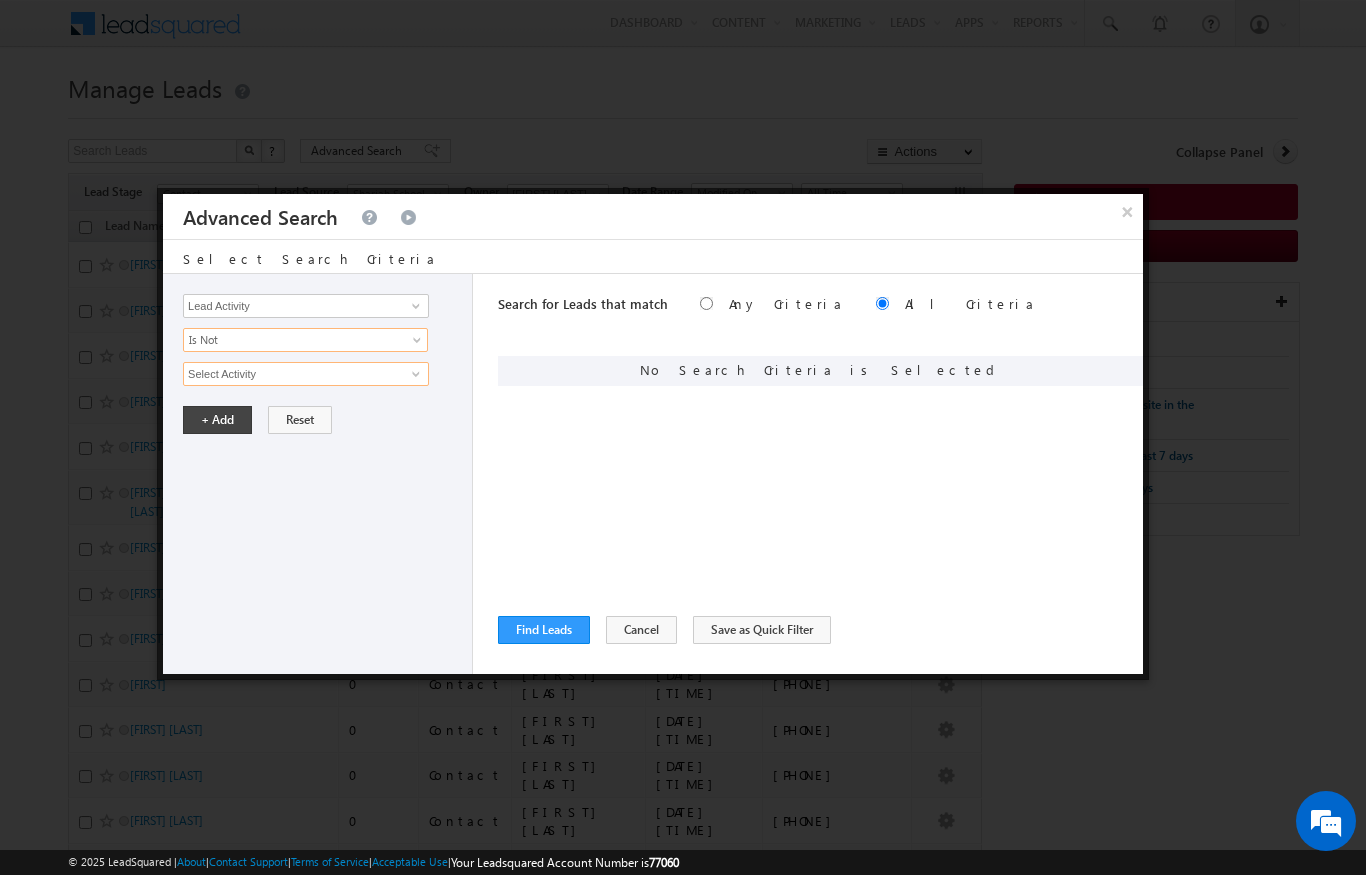 click on "Select Activity" at bounding box center [306, 374] 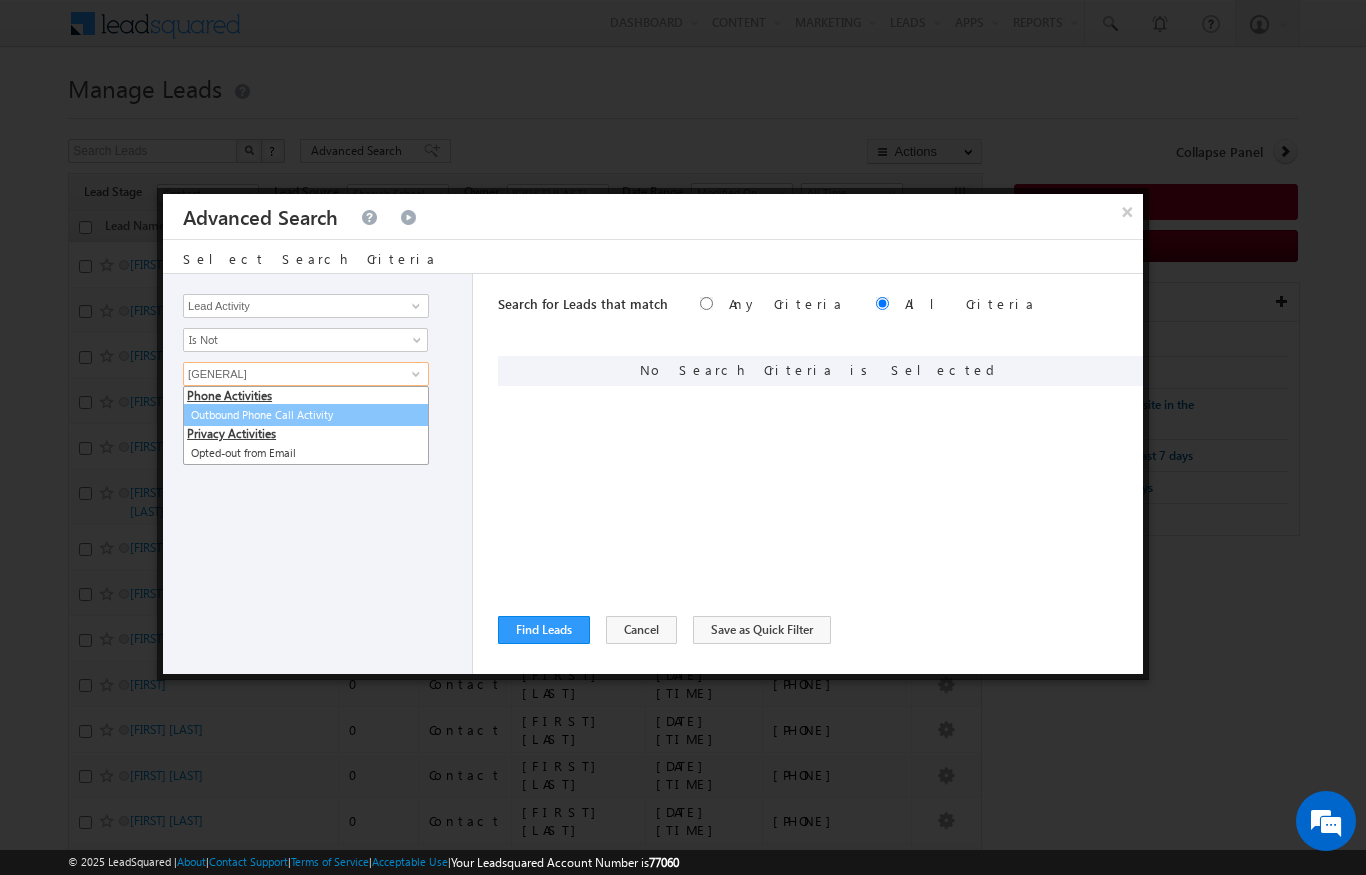 click on "Outbound Phone Call Activity" at bounding box center (306, 415) 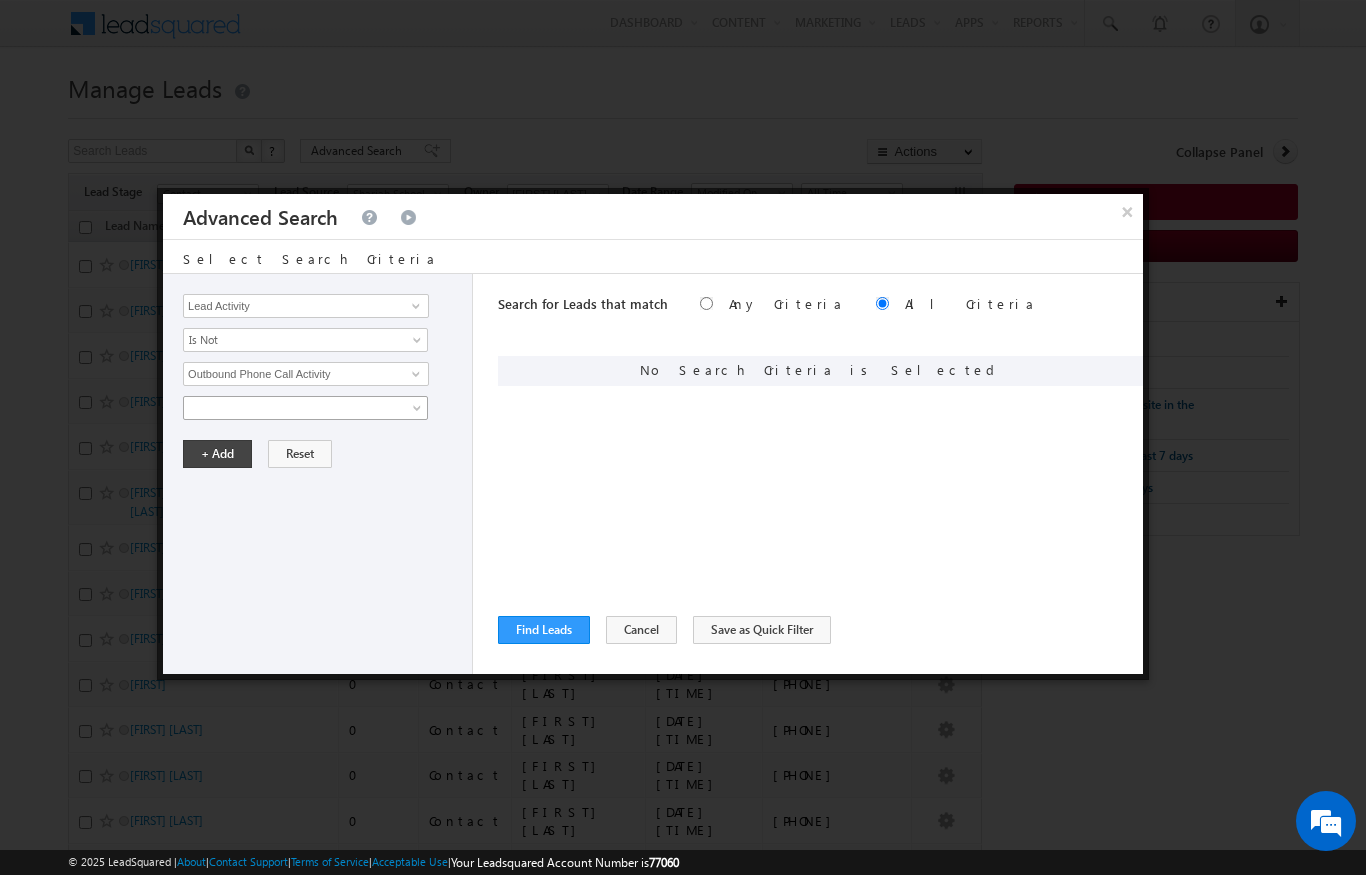 click at bounding box center [292, 408] 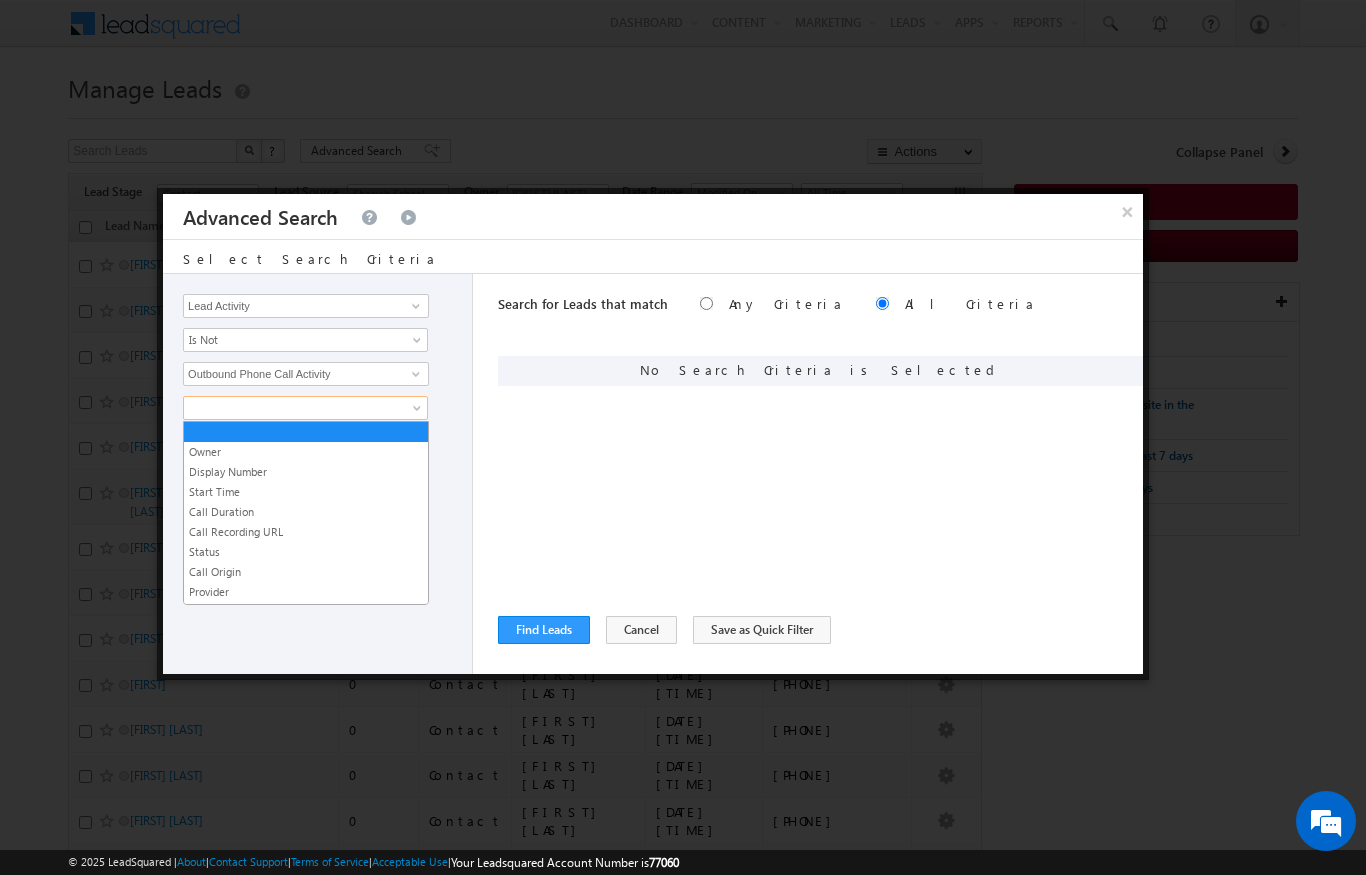 click on "Start Time" at bounding box center [306, 492] 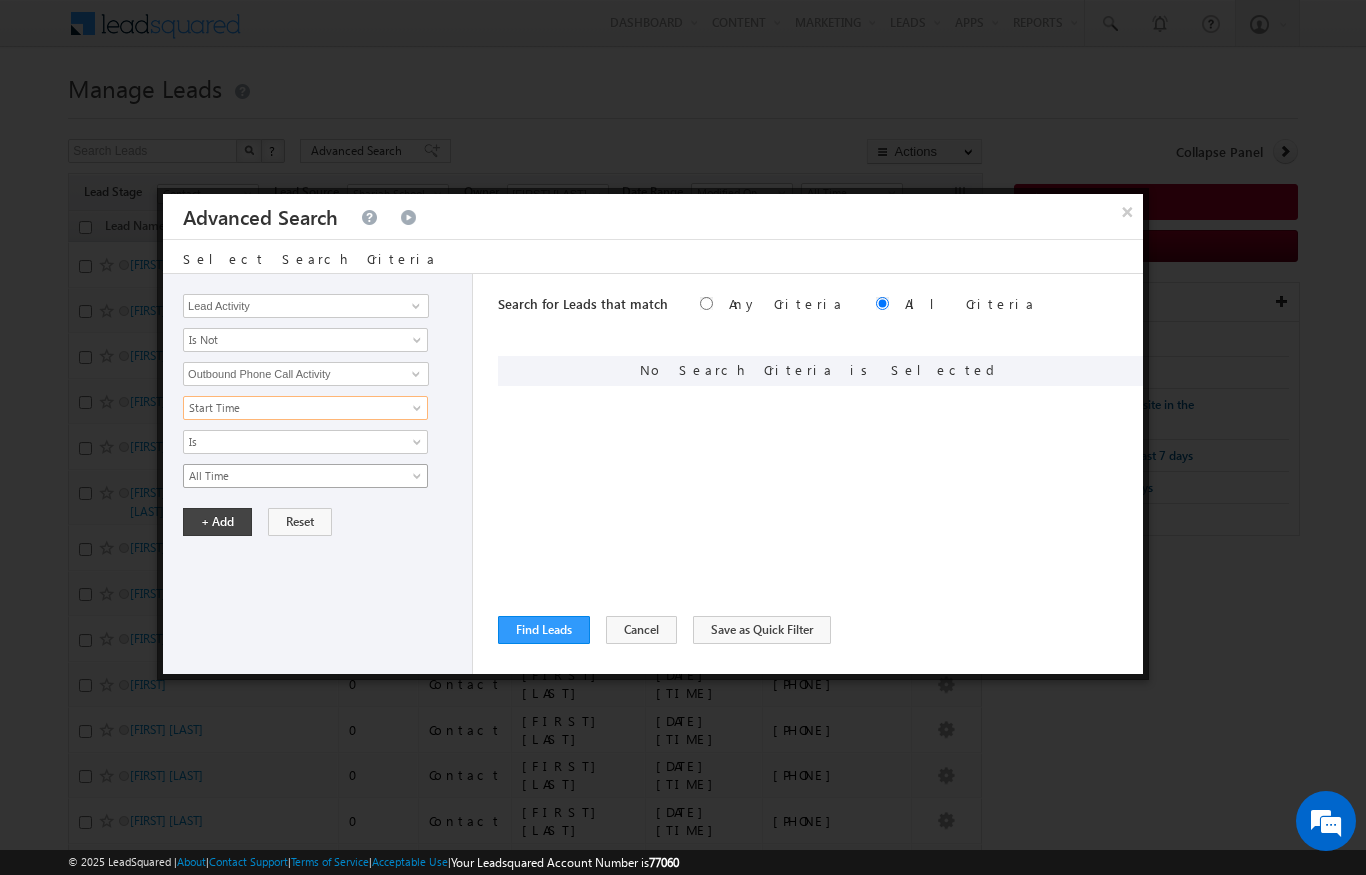 click on "All Time" at bounding box center [292, 476] 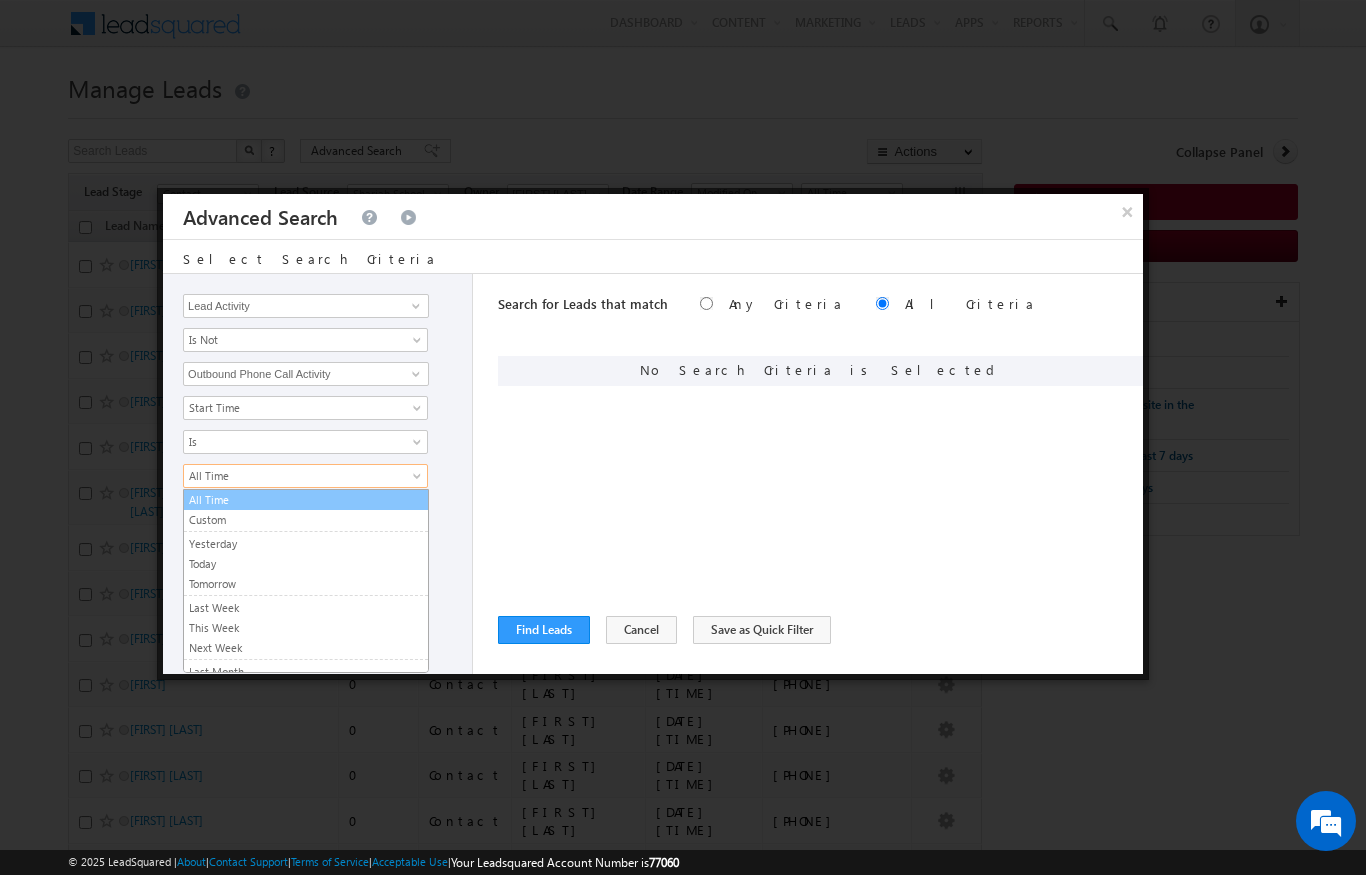 click on "All Time" at bounding box center [306, 500] 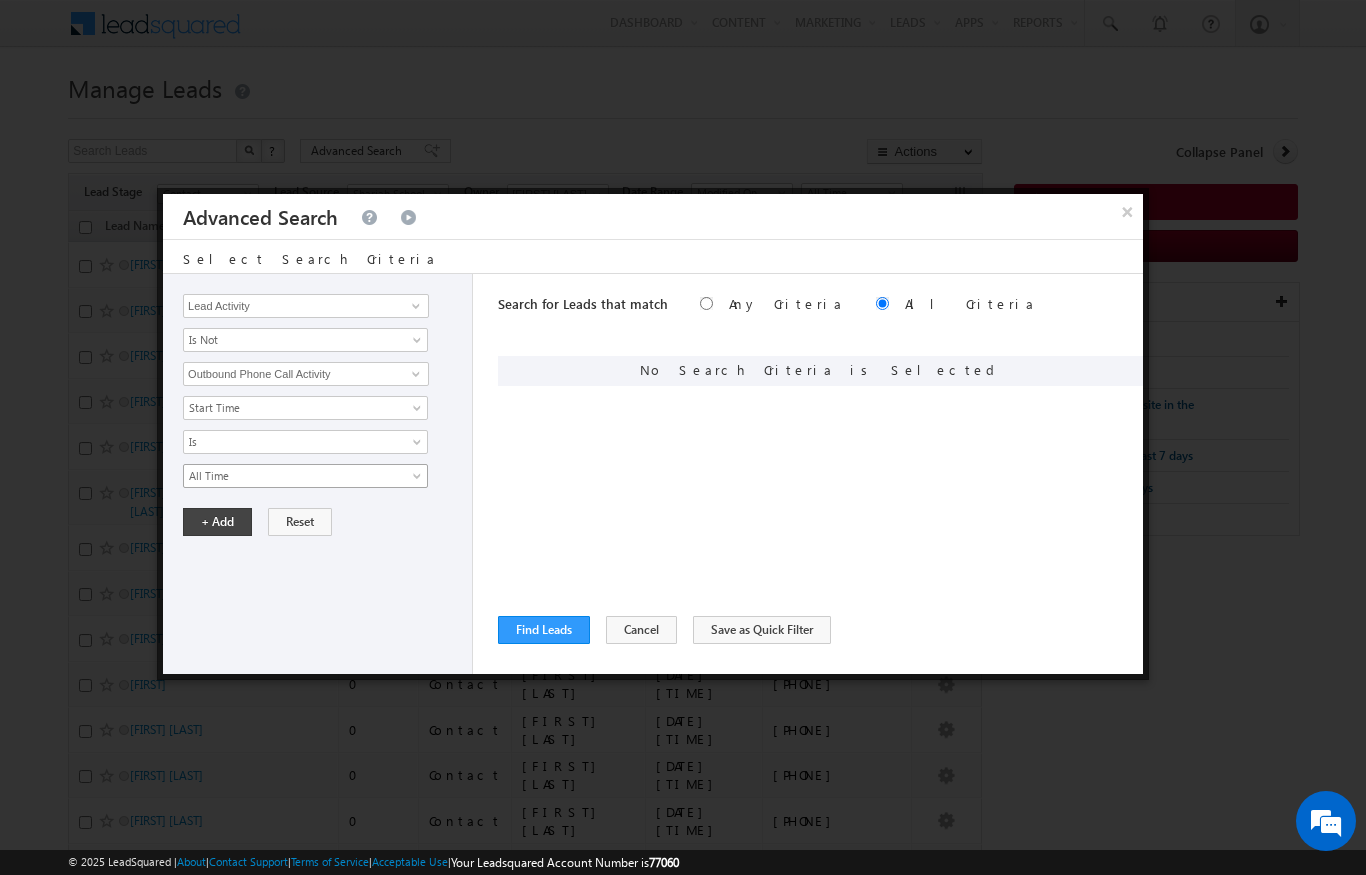 click on "All Time" at bounding box center (292, 476) 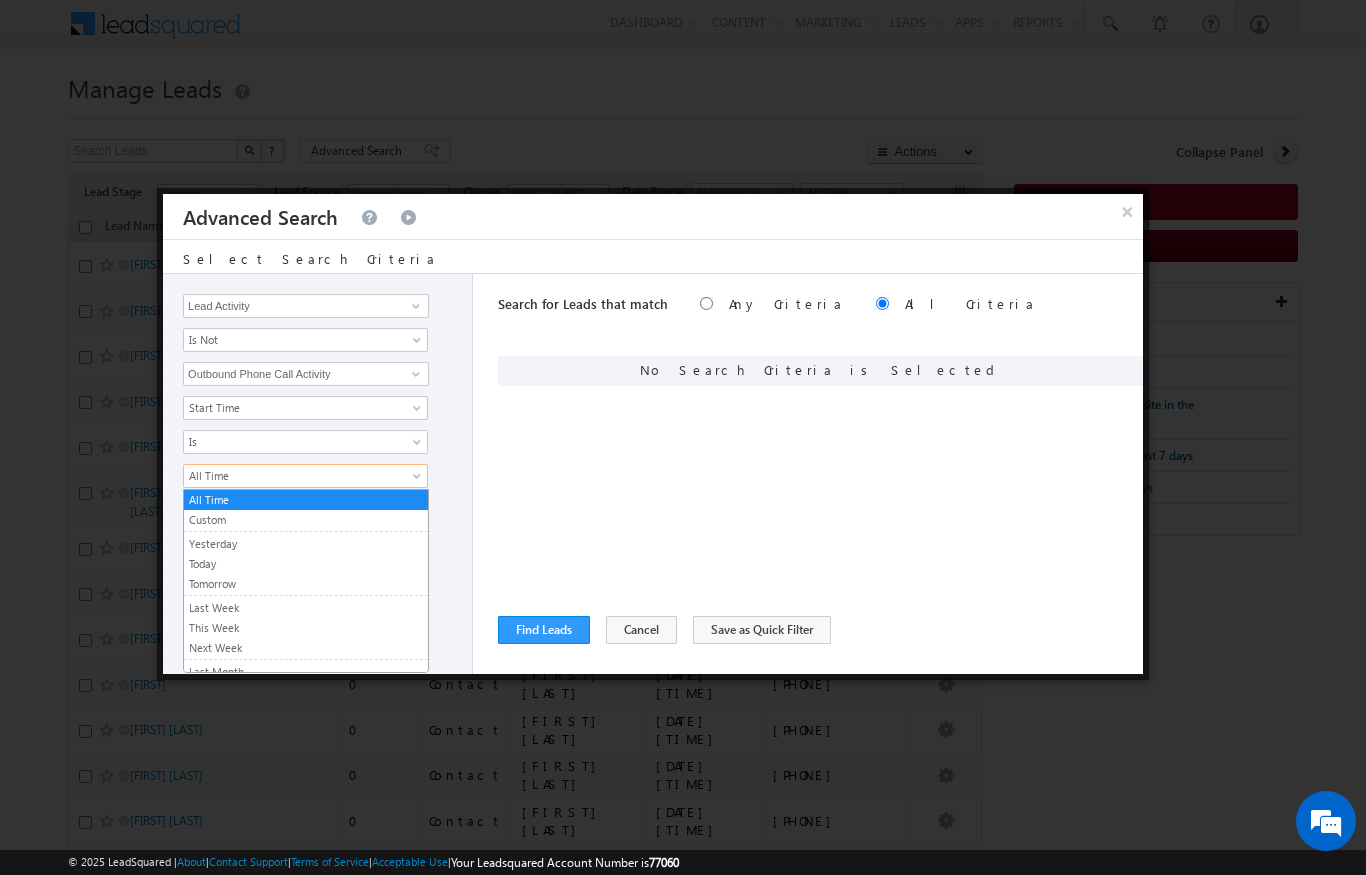 click on "Custom" at bounding box center (306, 520) 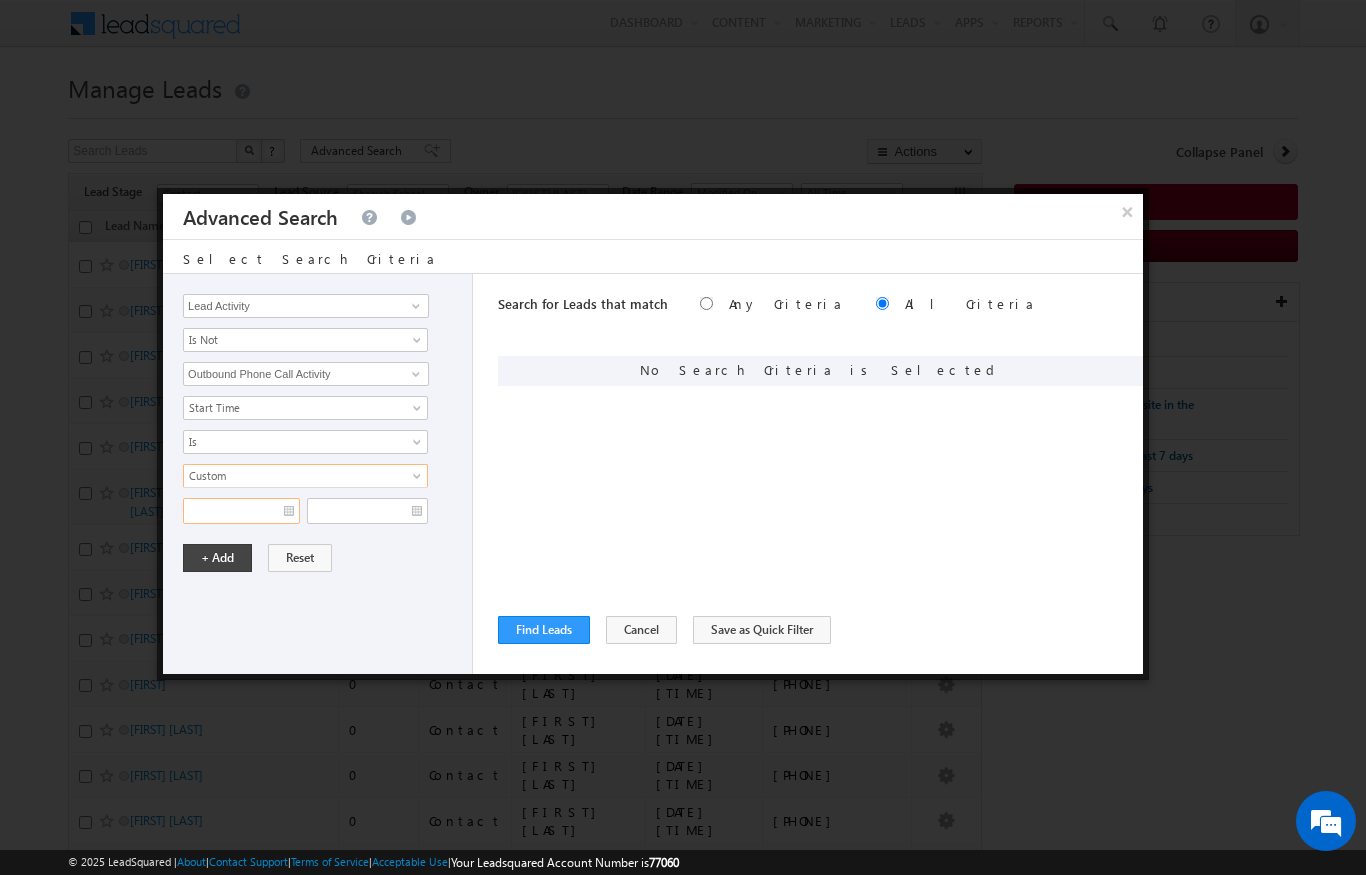 click at bounding box center (241, 511) 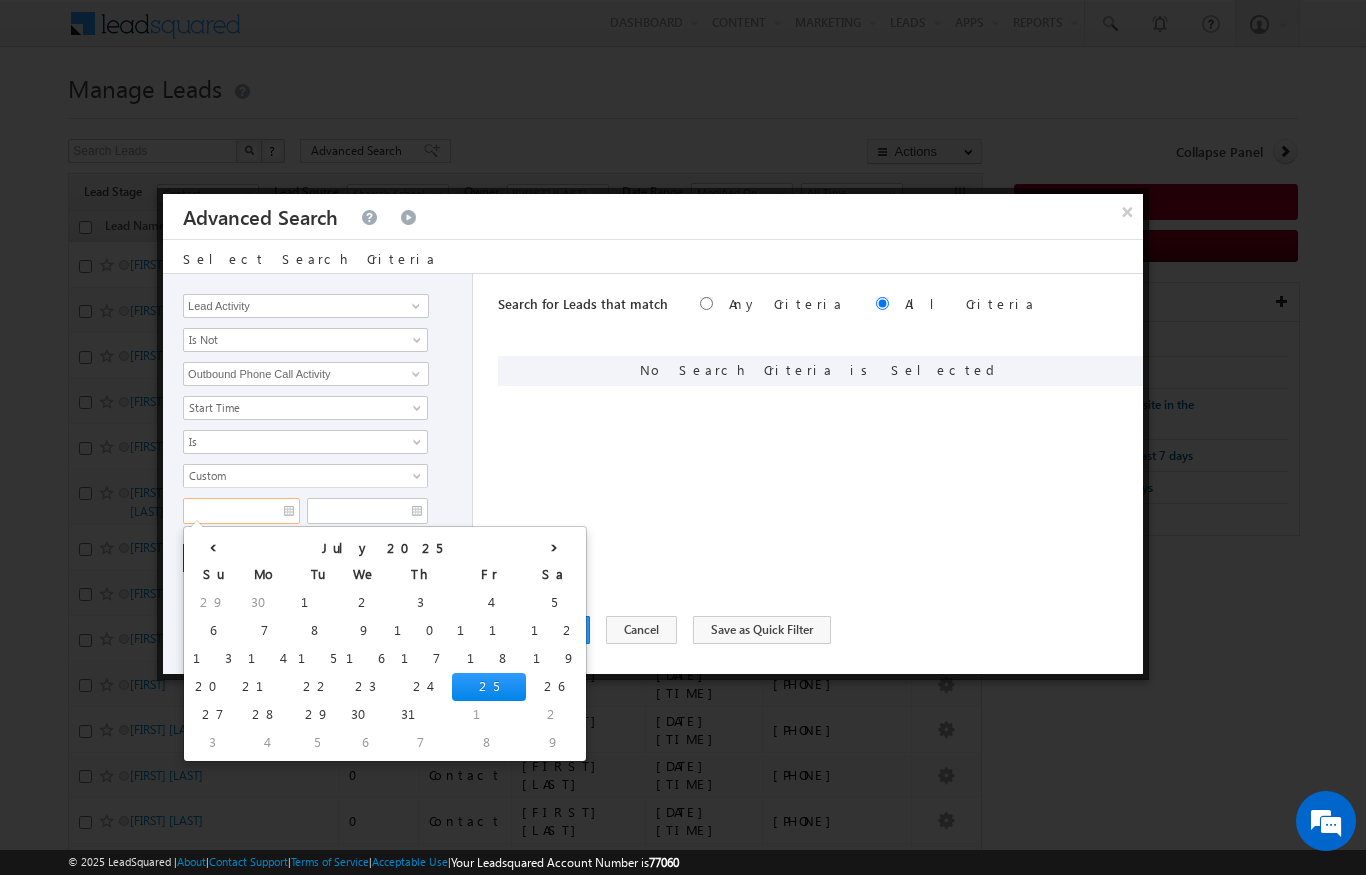 click on "25" at bounding box center [489, 687] 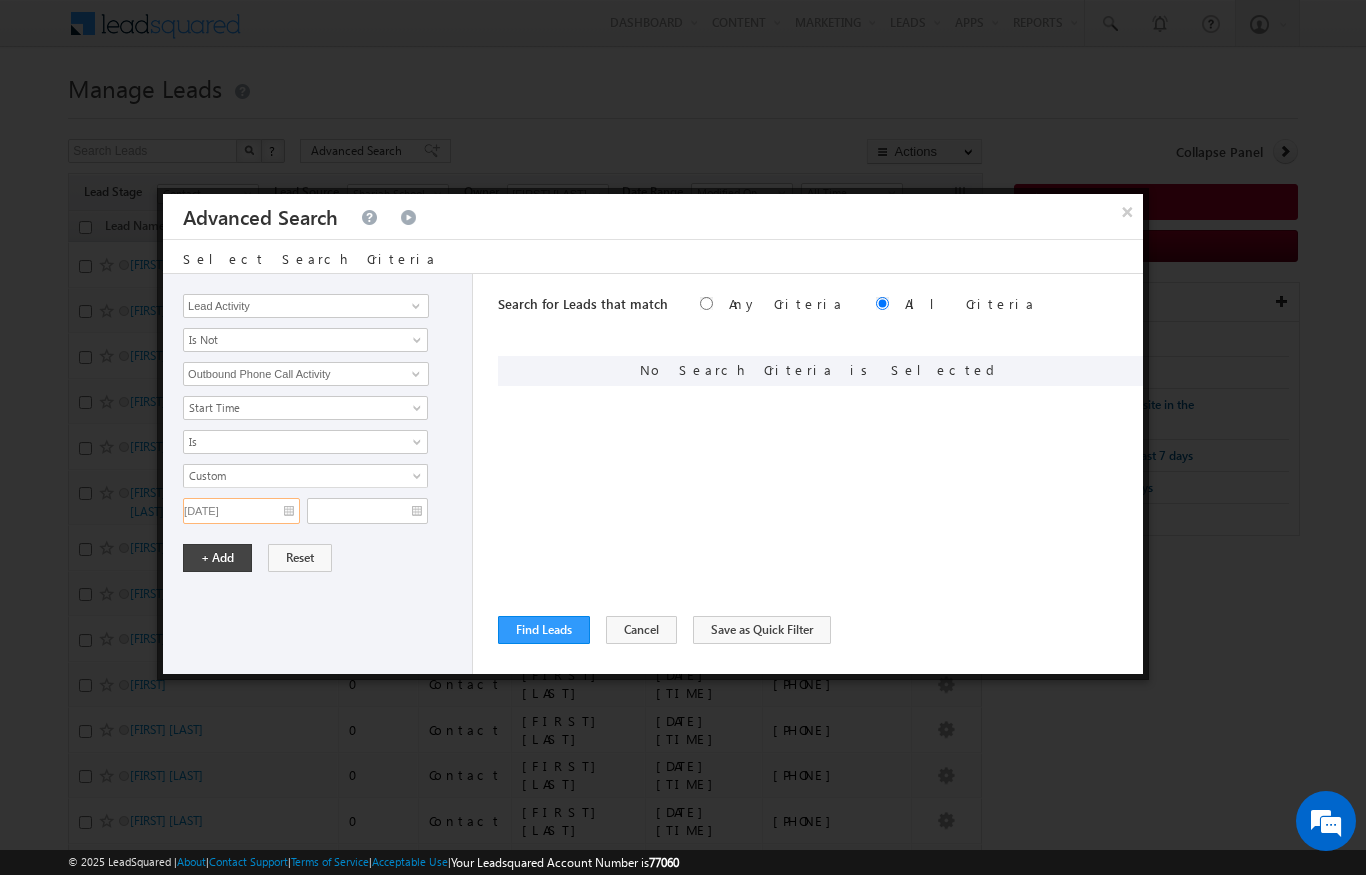 click on "[DATE]" at bounding box center (241, 511) 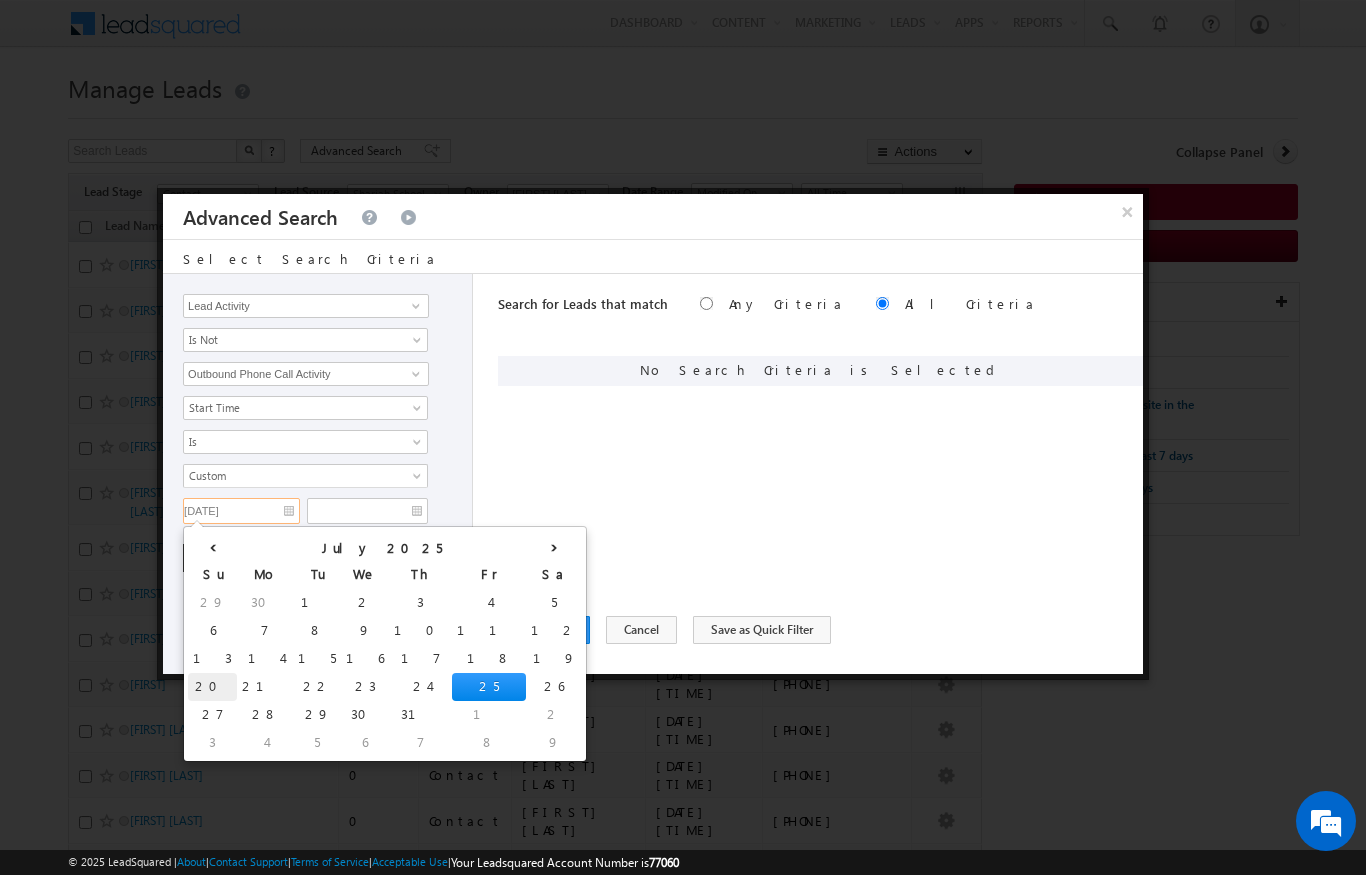 click on "20" at bounding box center (212, 687) 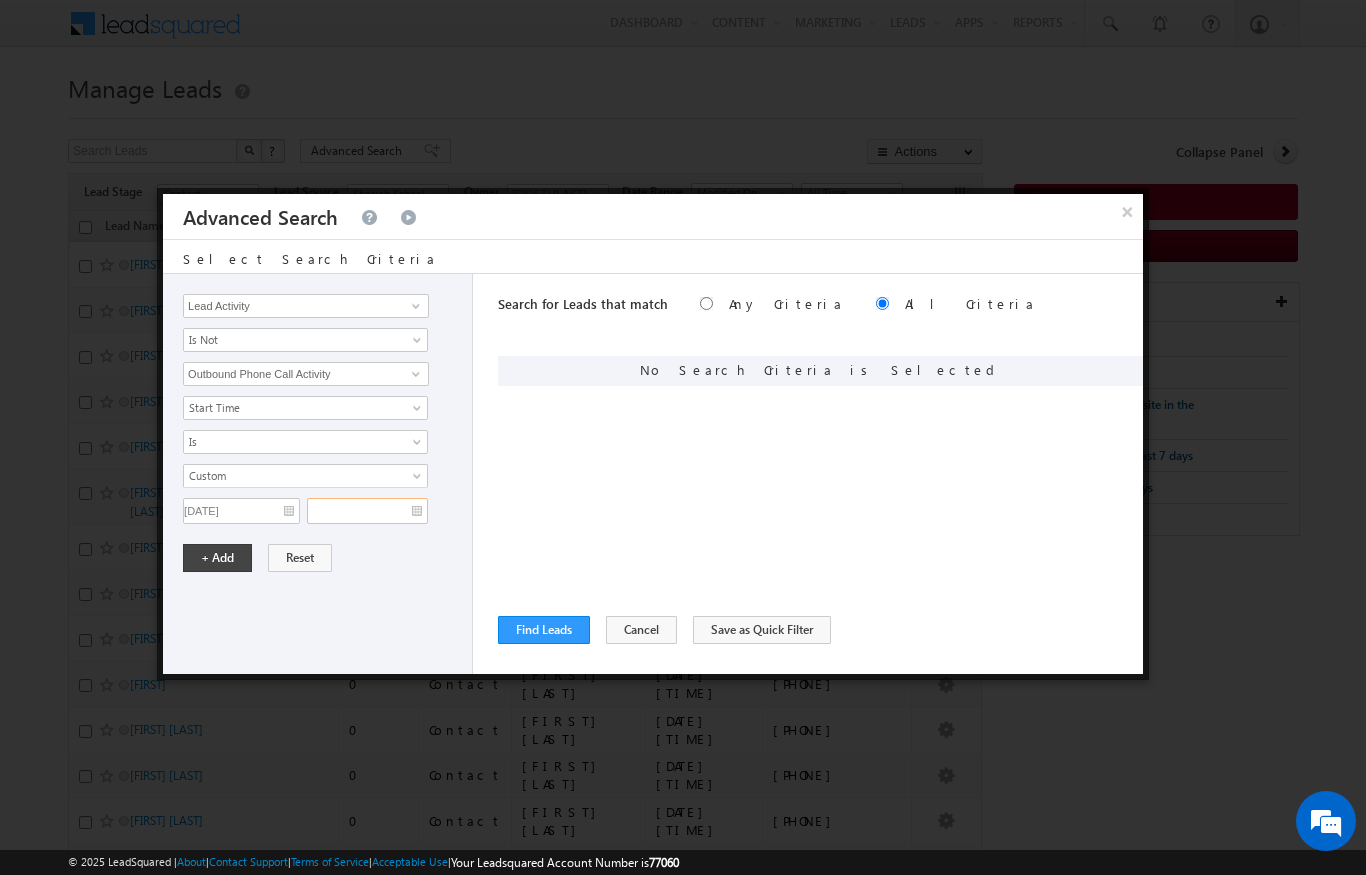click at bounding box center (367, 511) 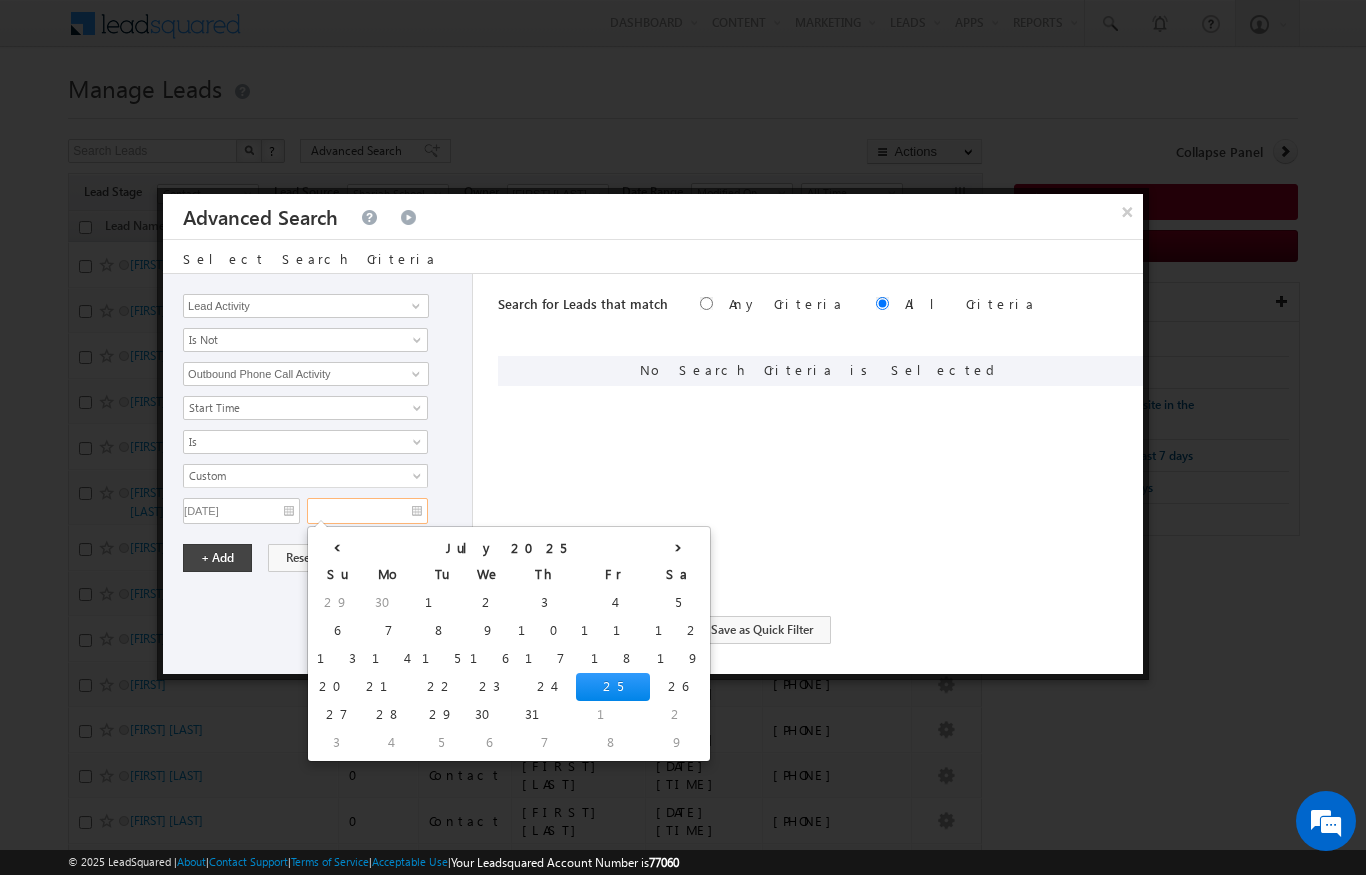 click on "25" at bounding box center (613, 687) 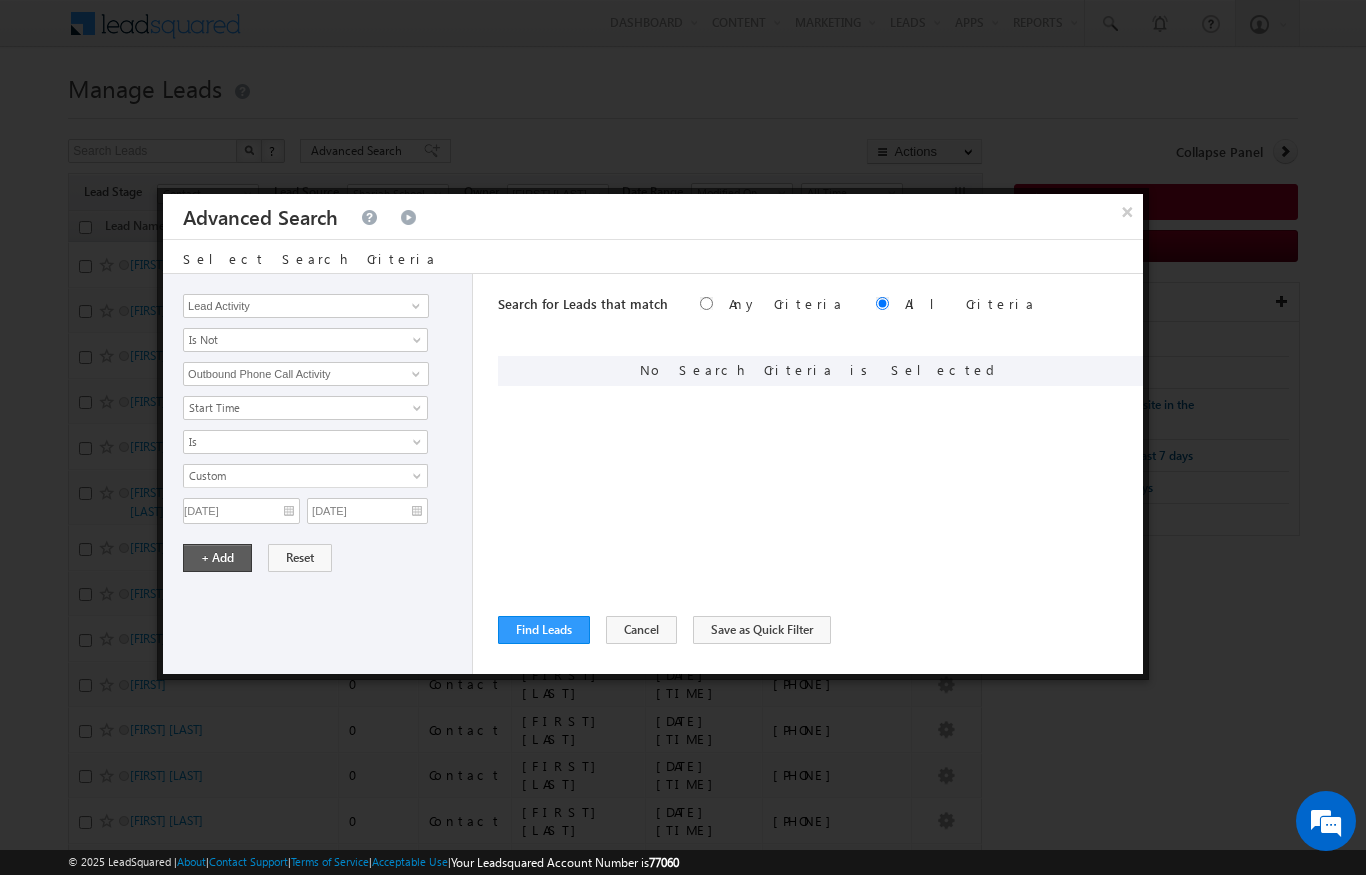 click on "+ Add" at bounding box center (217, 558) 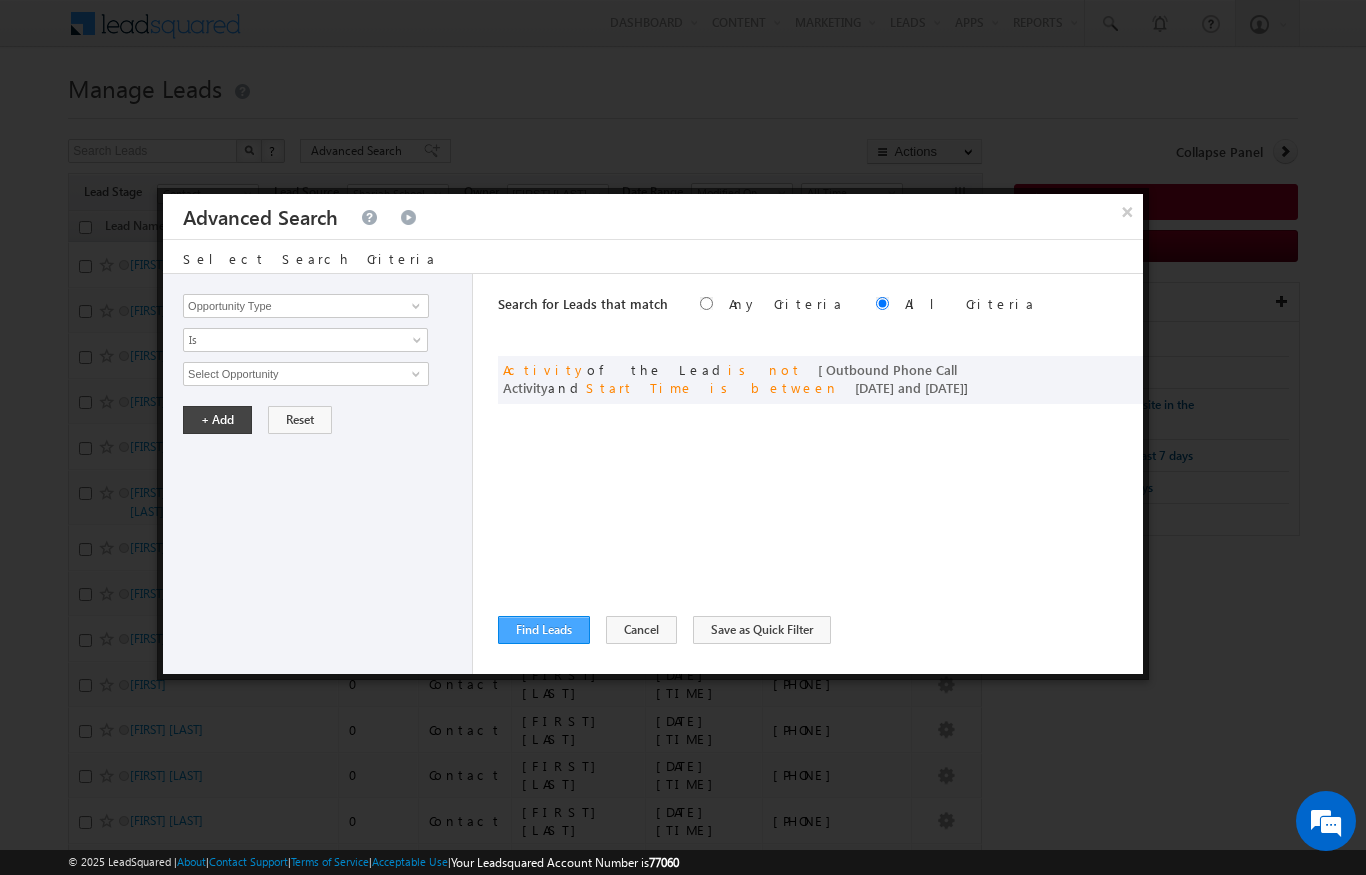 click on "Find Leads" at bounding box center (544, 630) 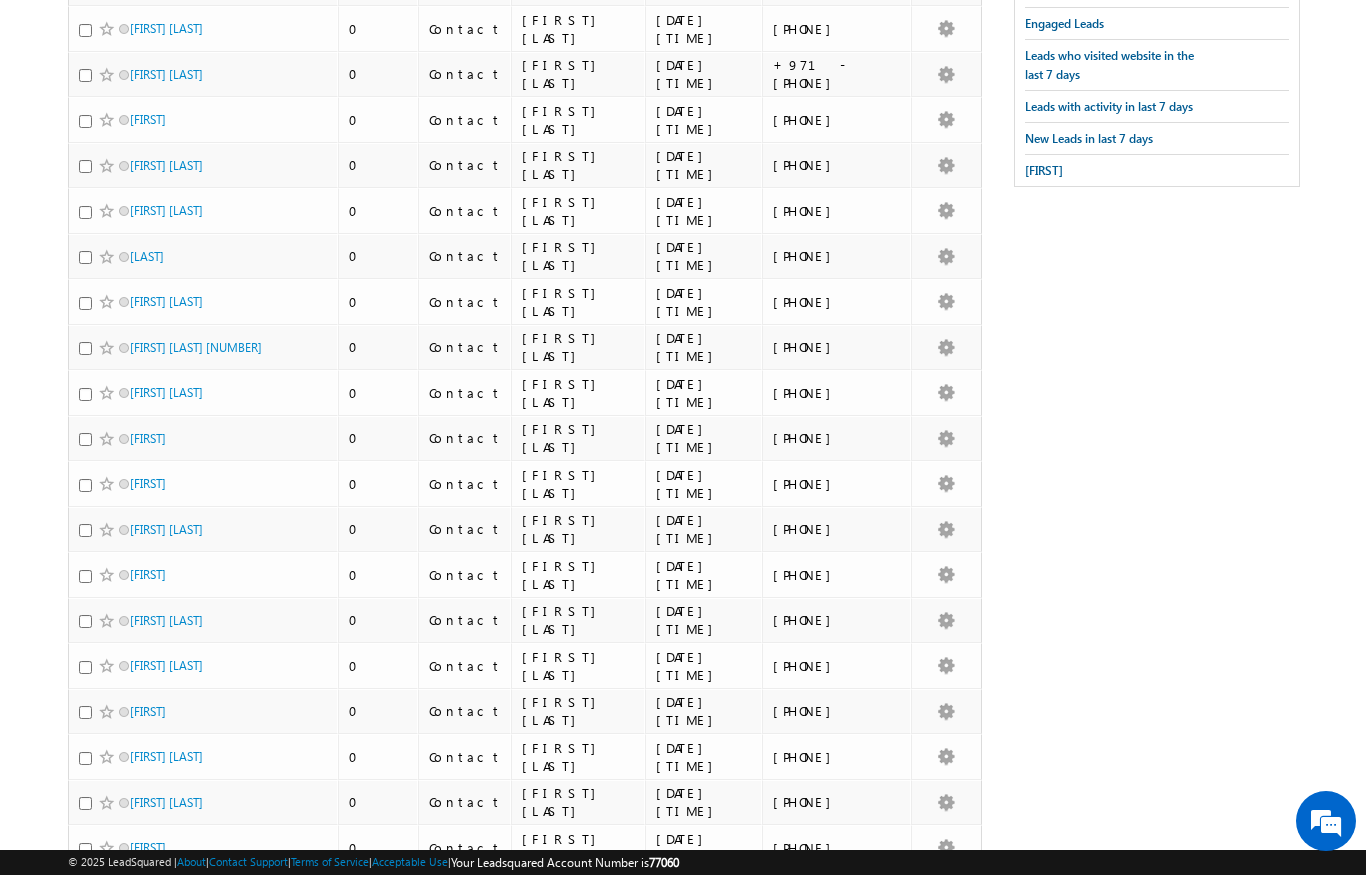 scroll, scrollTop: 0, scrollLeft: 0, axis: both 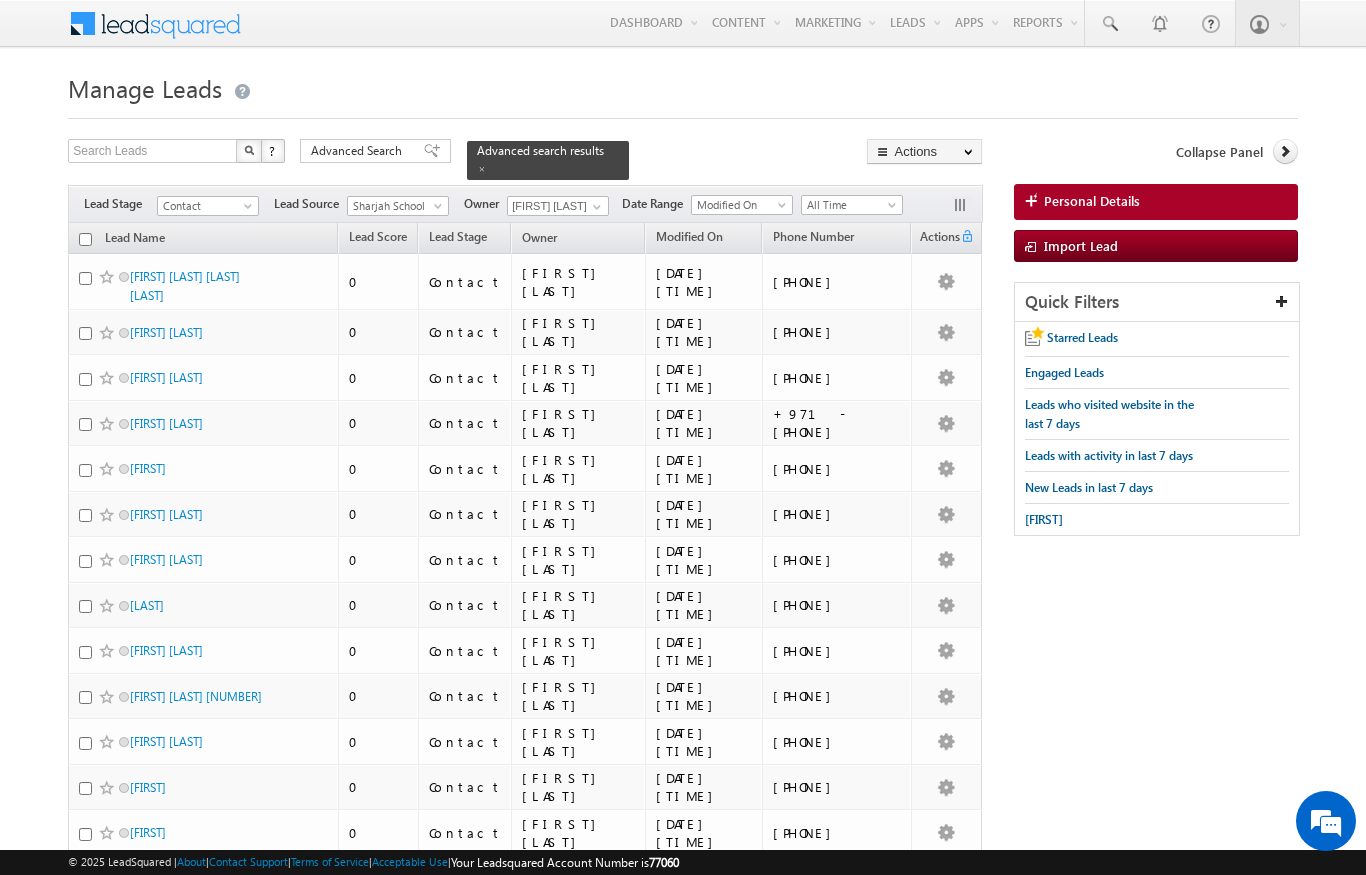 click at bounding box center [440, 210] 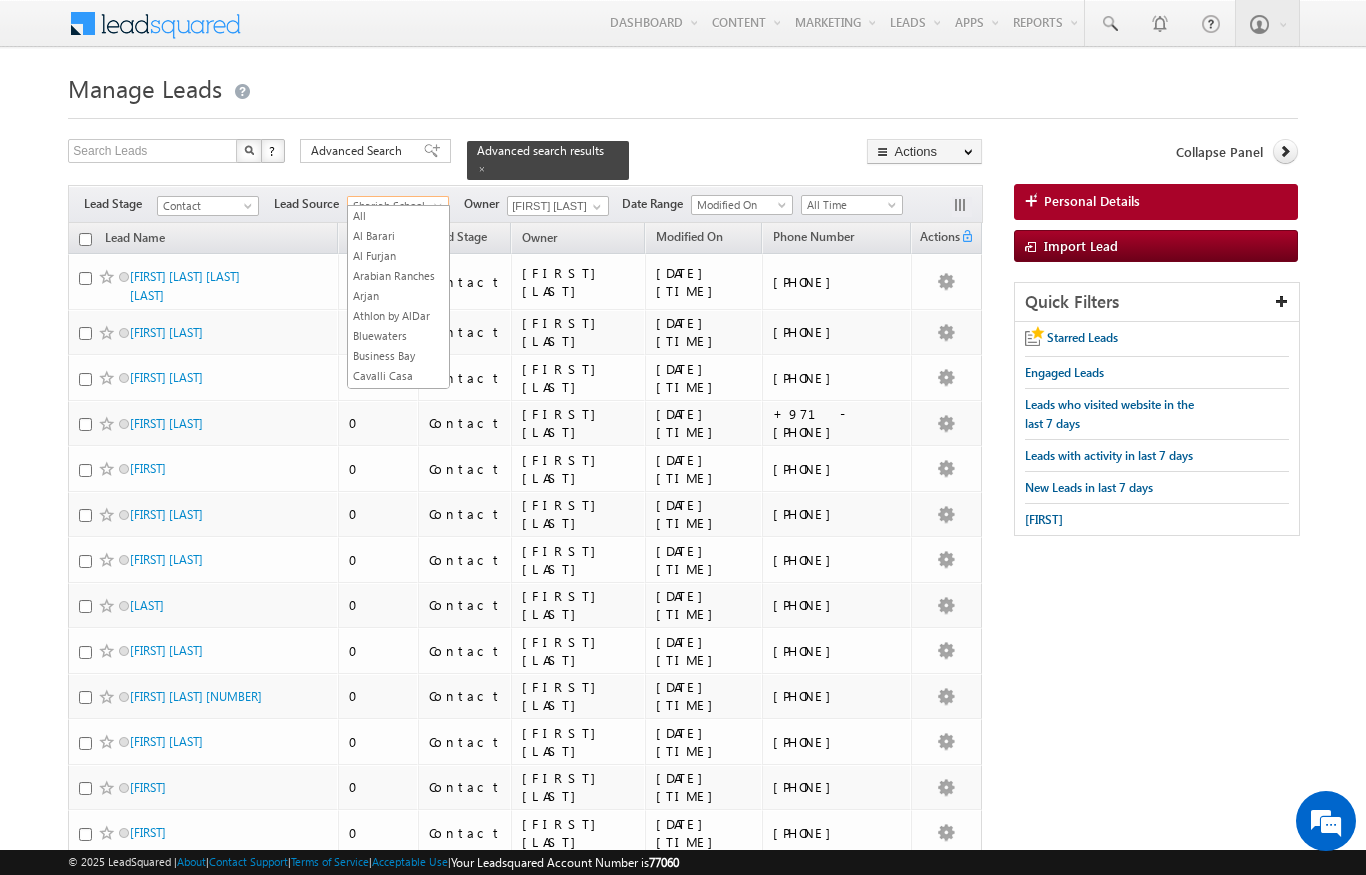 scroll, scrollTop: 0, scrollLeft: 0, axis: both 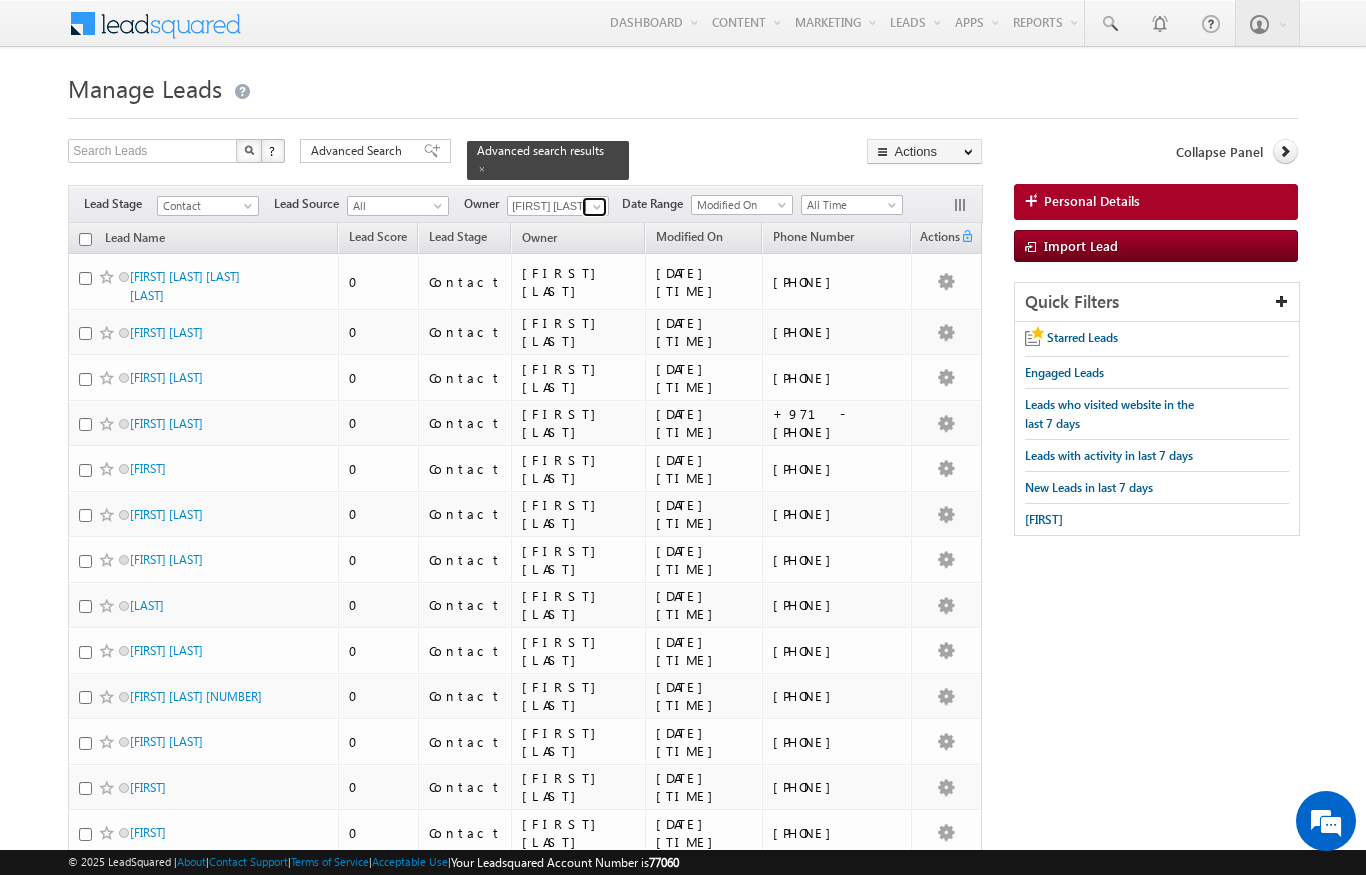 click at bounding box center [597, 207] 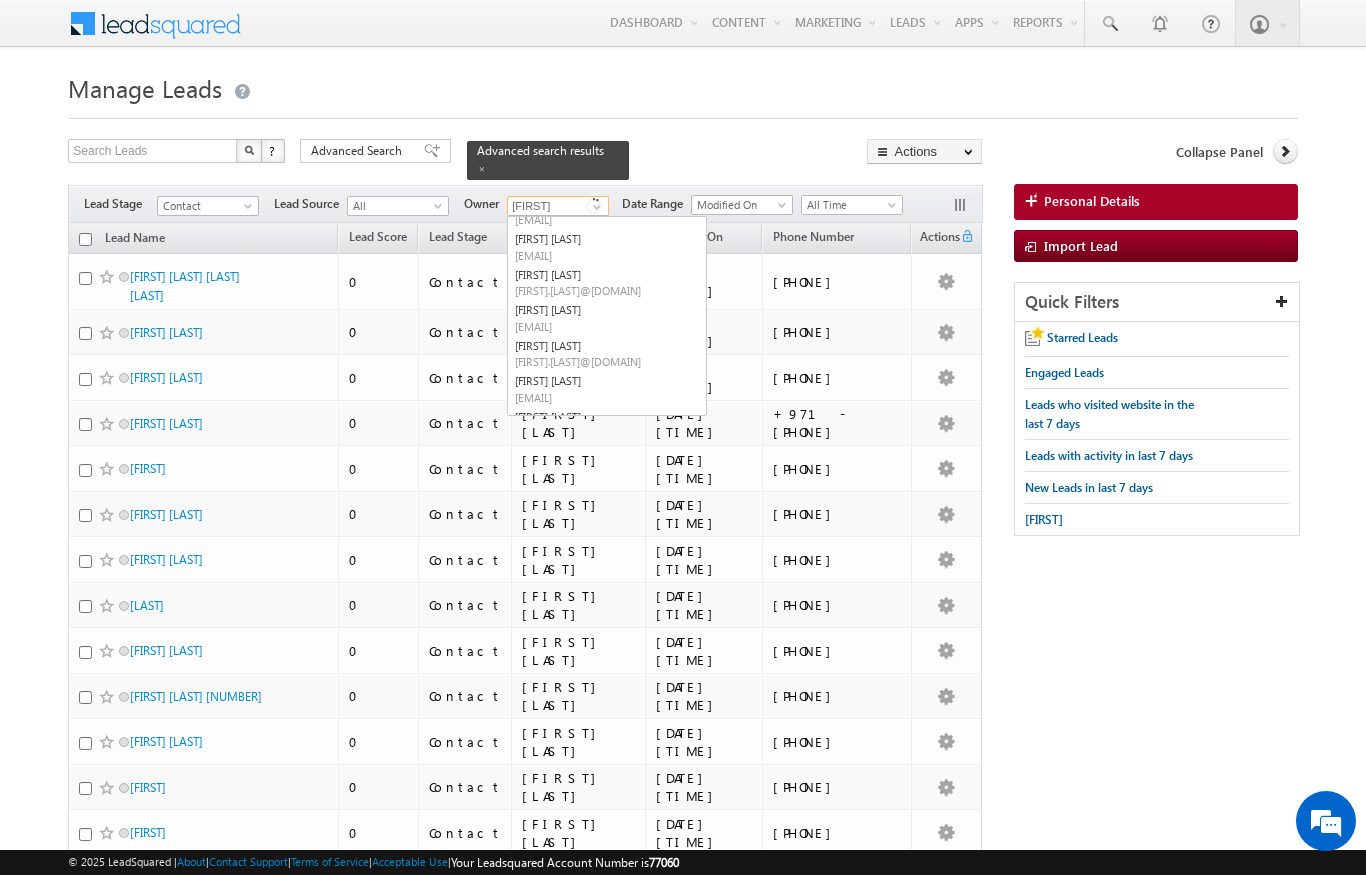 scroll, scrollTop: 0, scrollLeft: 0, axis: both 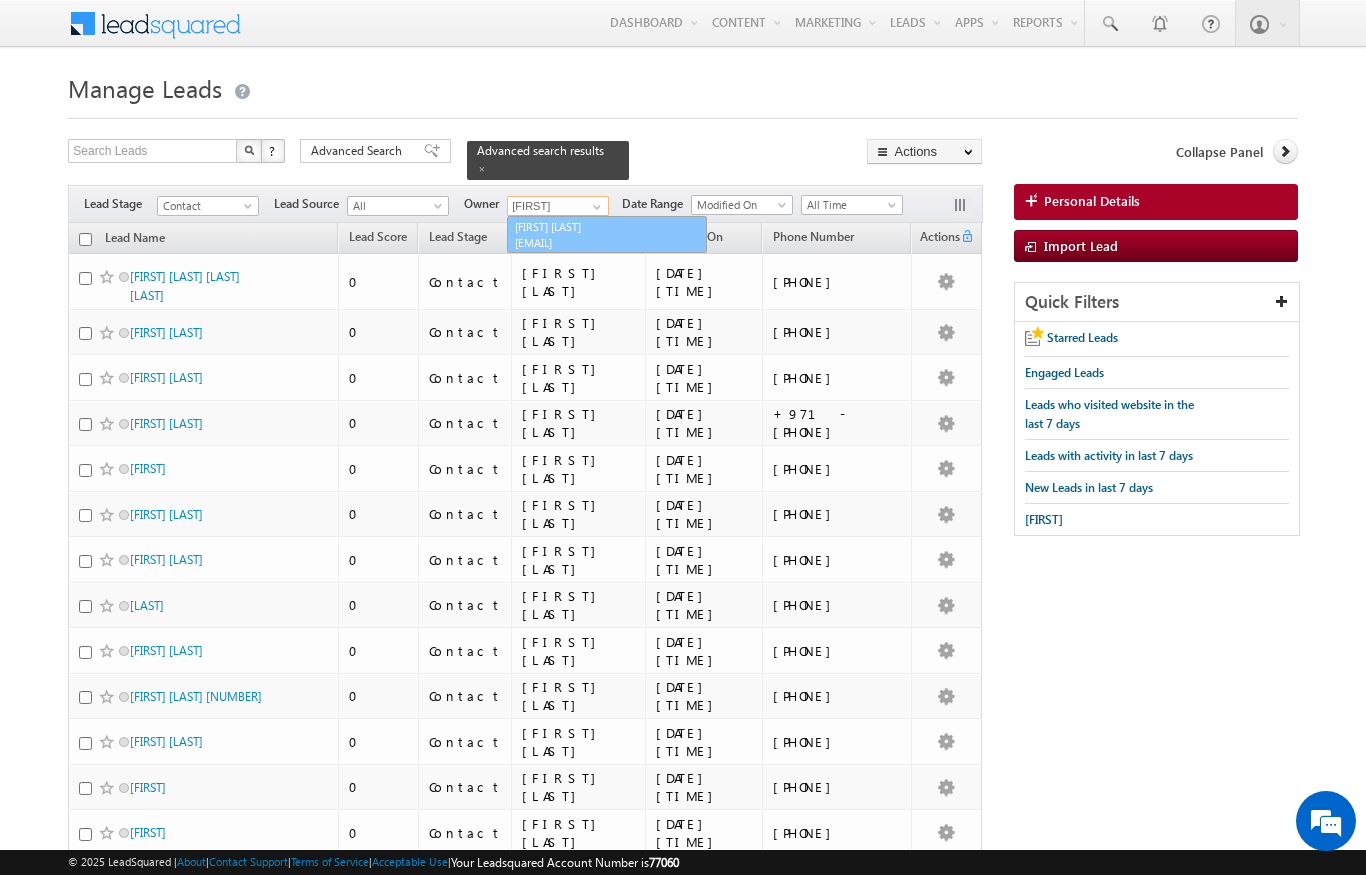 click on "[FIRST] [LAST] [EMAIL]" at bounding box center (607, 235) 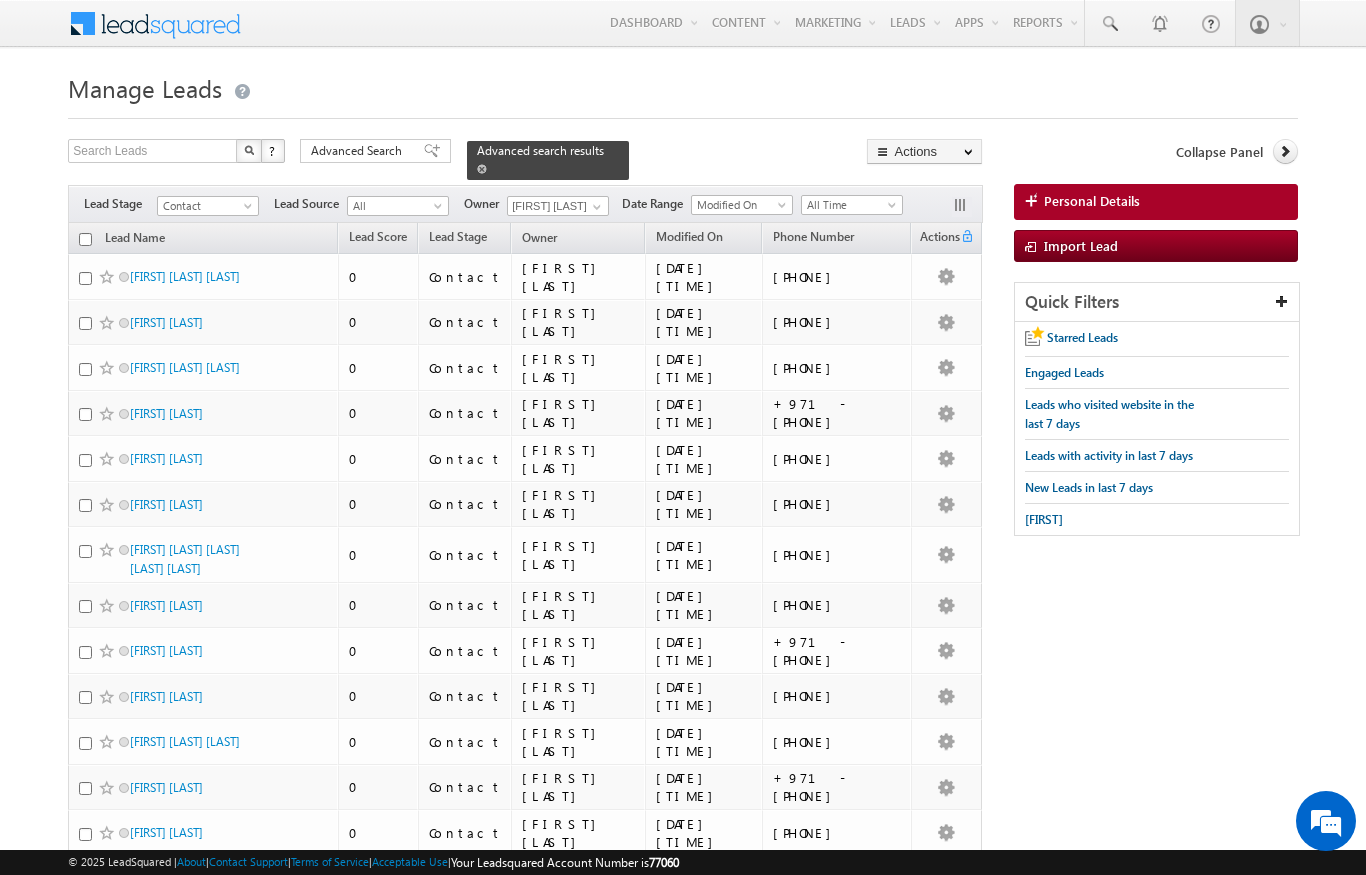 click on "Advanced search results" at bounding box center (540, 150) 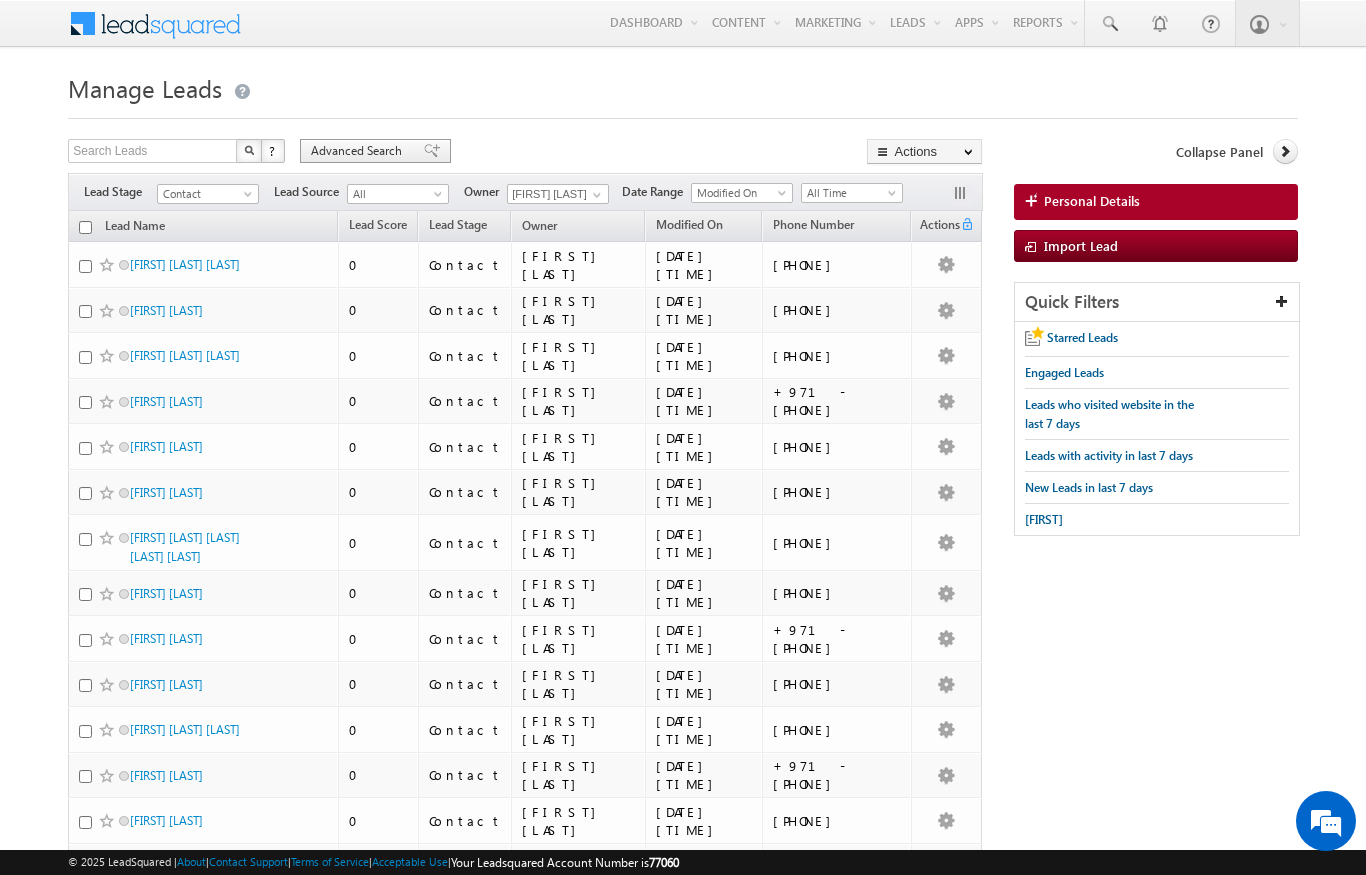 click on "Advanced Search" at bounding box center (359, 151) 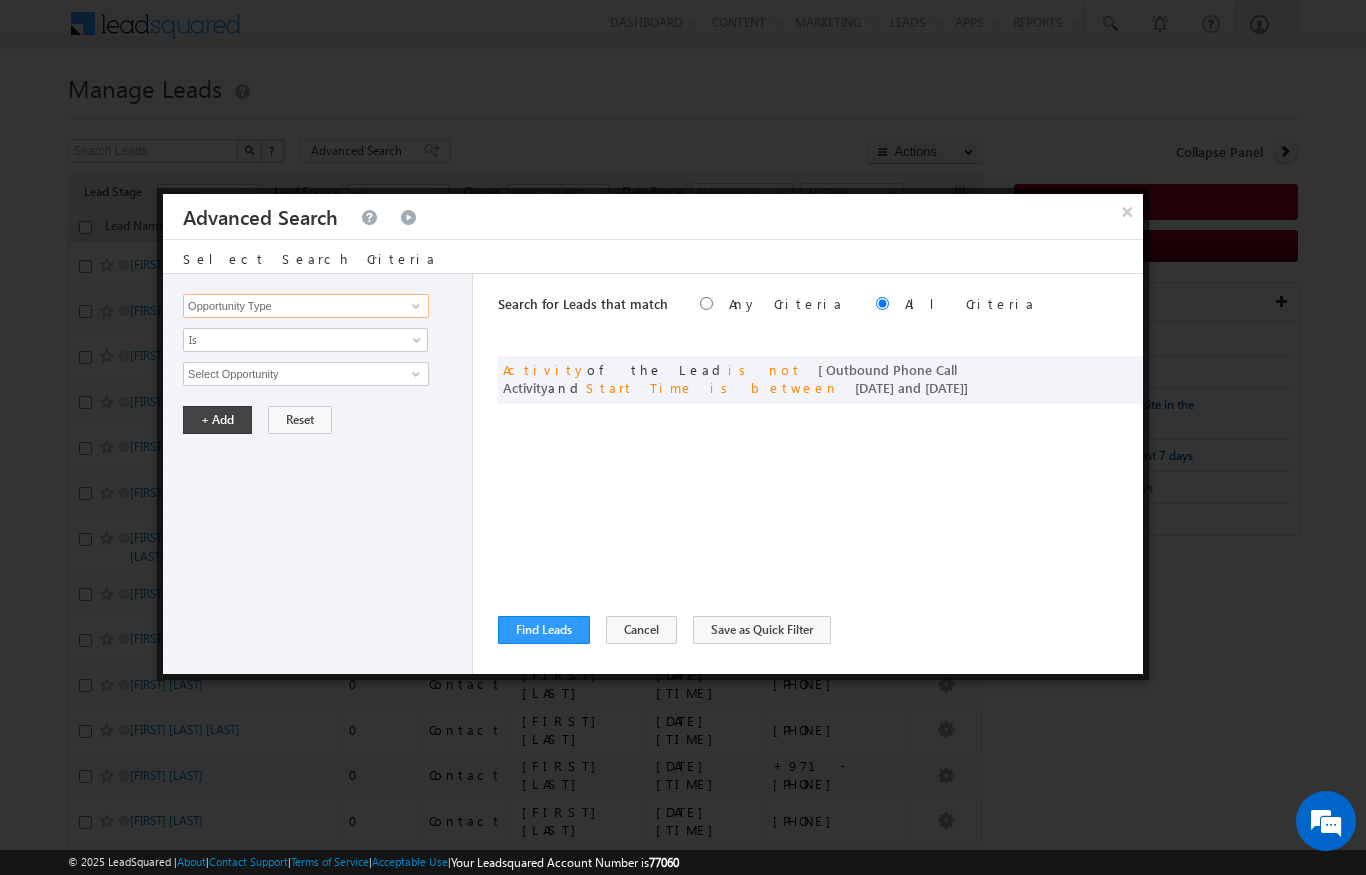 click on "Opportunity Type" at bounding box center [306, 306] 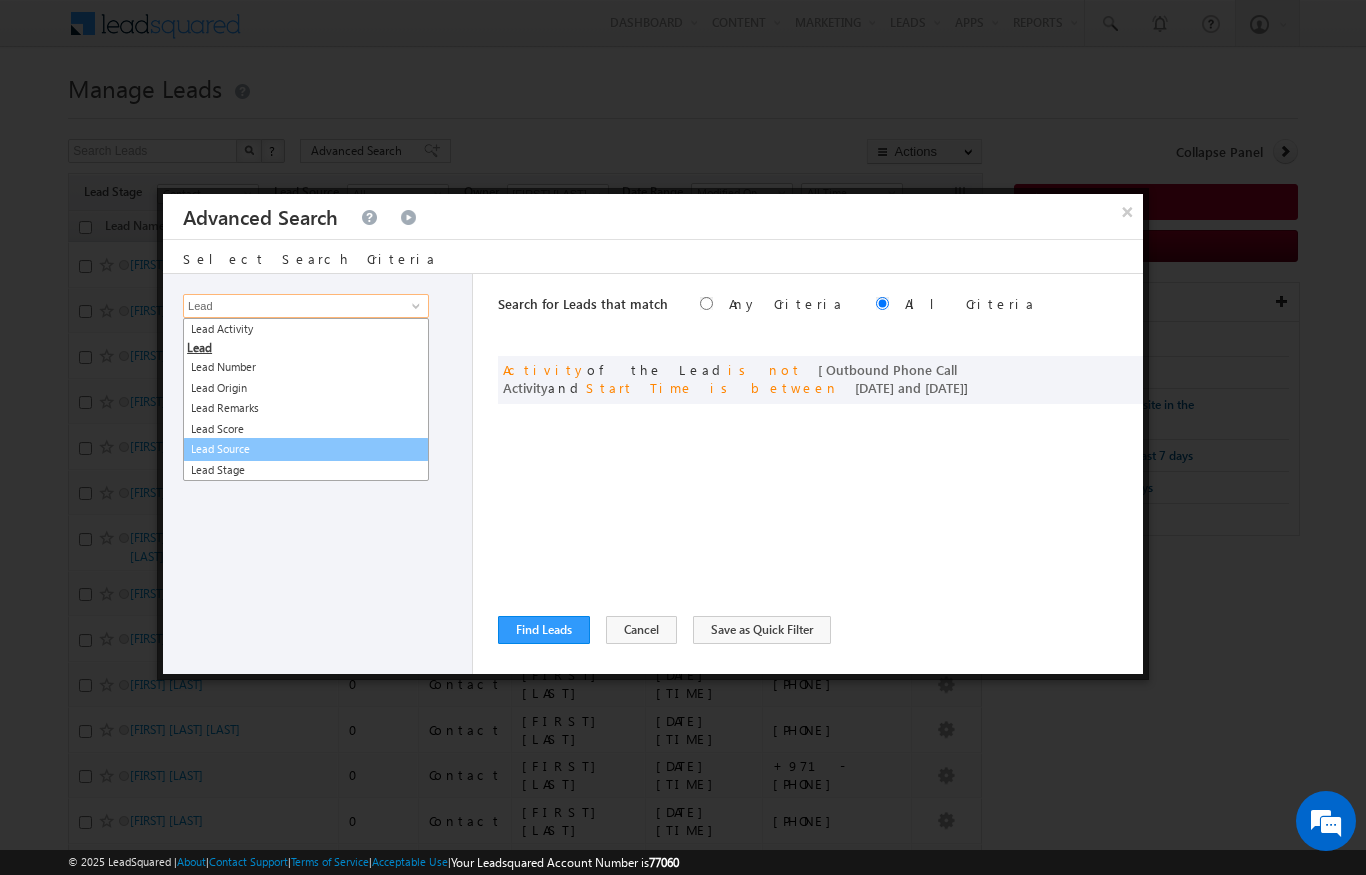 click on "Lead Source" at bounding box center [306, 449] 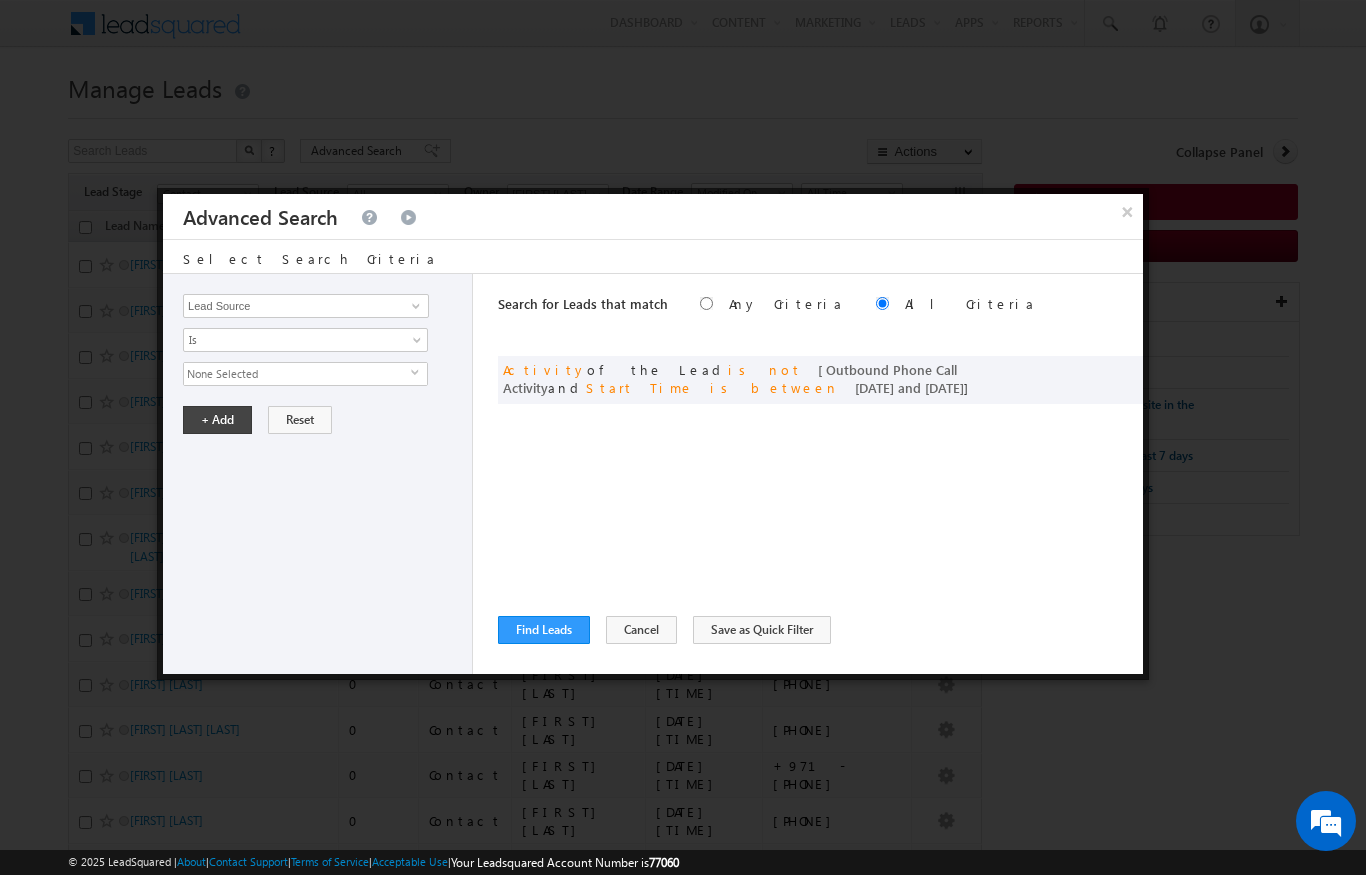 click on "None Selected" at bounding box center (297, 374) 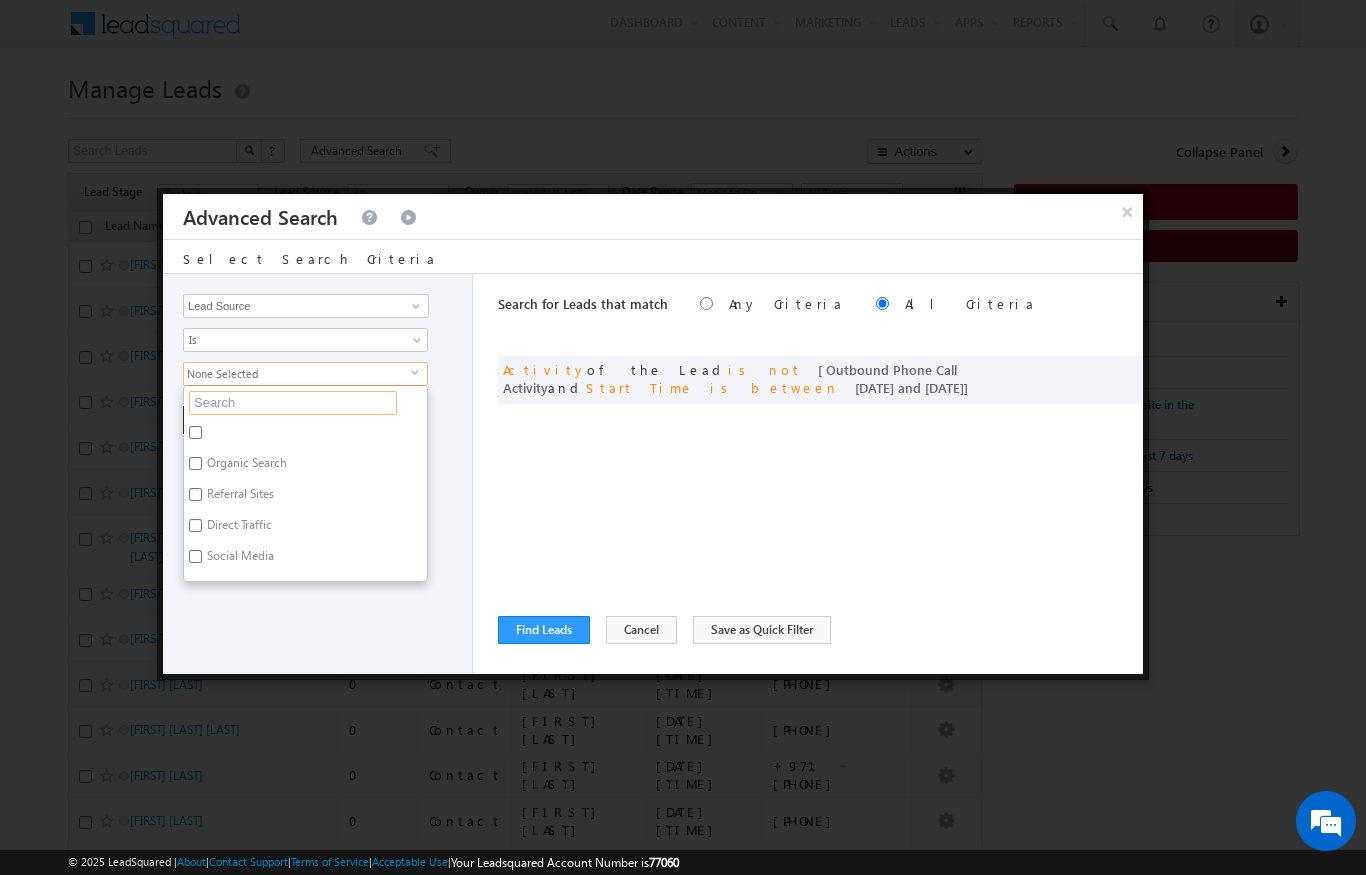 click at bounding box center [293, 403] 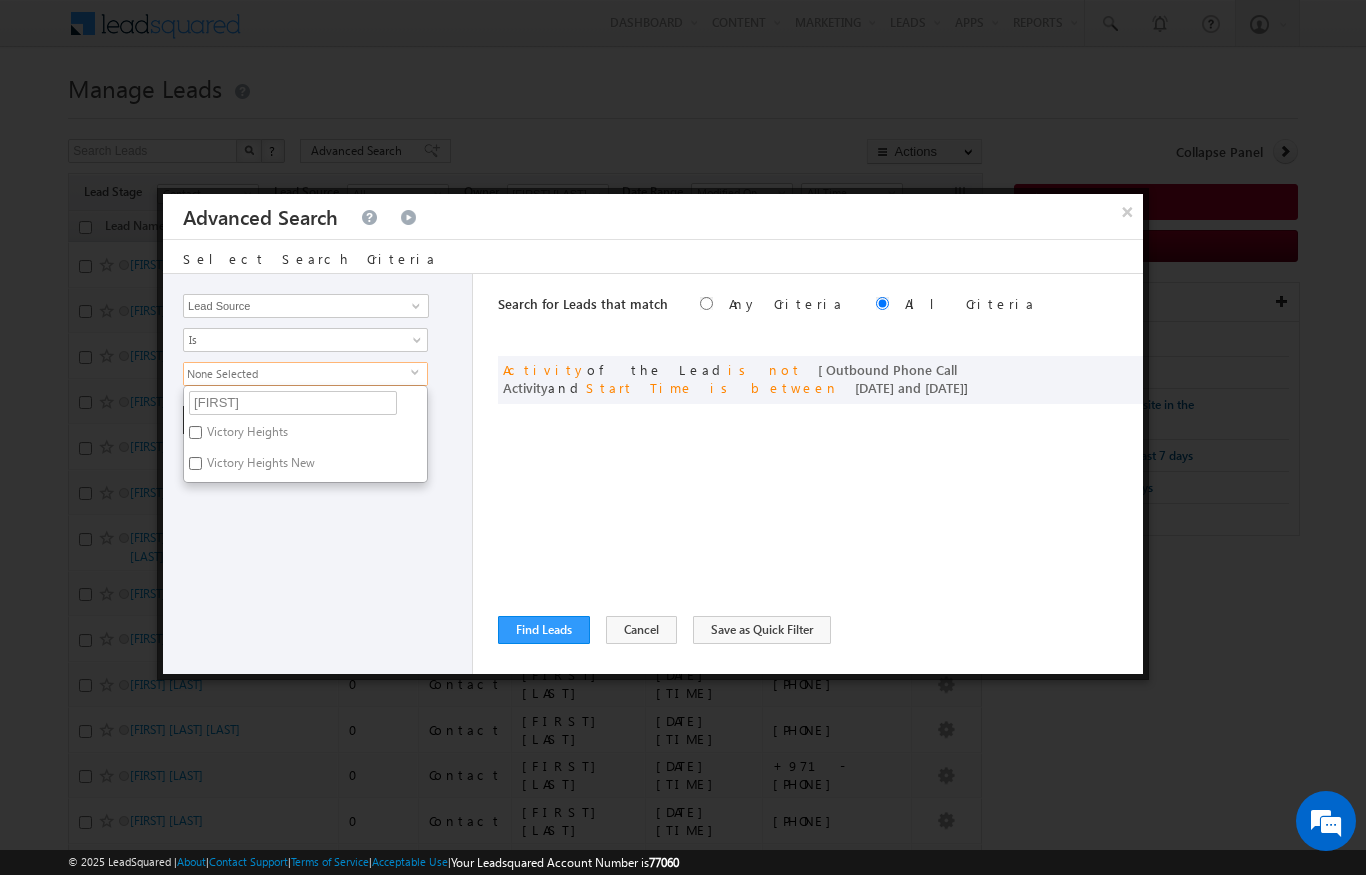 click on "Opportunity Type Lead Activity Task Sales Group  Prospect Id Address 1 Address 2 AML - File Booking Form - File Budget Building Name Buyer Persona Campaign Name Caste City Client Type Company Contact Stage Conversion Referrer URL Country Created By Id Created On Current Opt In Status Customer Type Developer DNCR Status Do Not Call Do Not Email Do Not SMS Do Not Track Do you want to invest in dubai Email Emirate Emirates ID - File Engagement Score Father Name First Name Focus Project Form Name Grade Job Title Last Activity Last Activity Date Last Name Last Opt In Email Sent Date Latitude Lead Number Lead Origin Lead Remarks Lead Score Lead Source Lead Stage Longitude Master Project meet your team Date Meeting Done Date  Meeting Location Mobile Number Modified By Id Modified On Nationality Not Picked counter Notes Opt In Date Opt In Details Order Value Owner Passport - File Phone Number Plot Area Possession Procedure Name Project Project Name Project Suggested Qualify follow up" at bounding box center [318, 474] 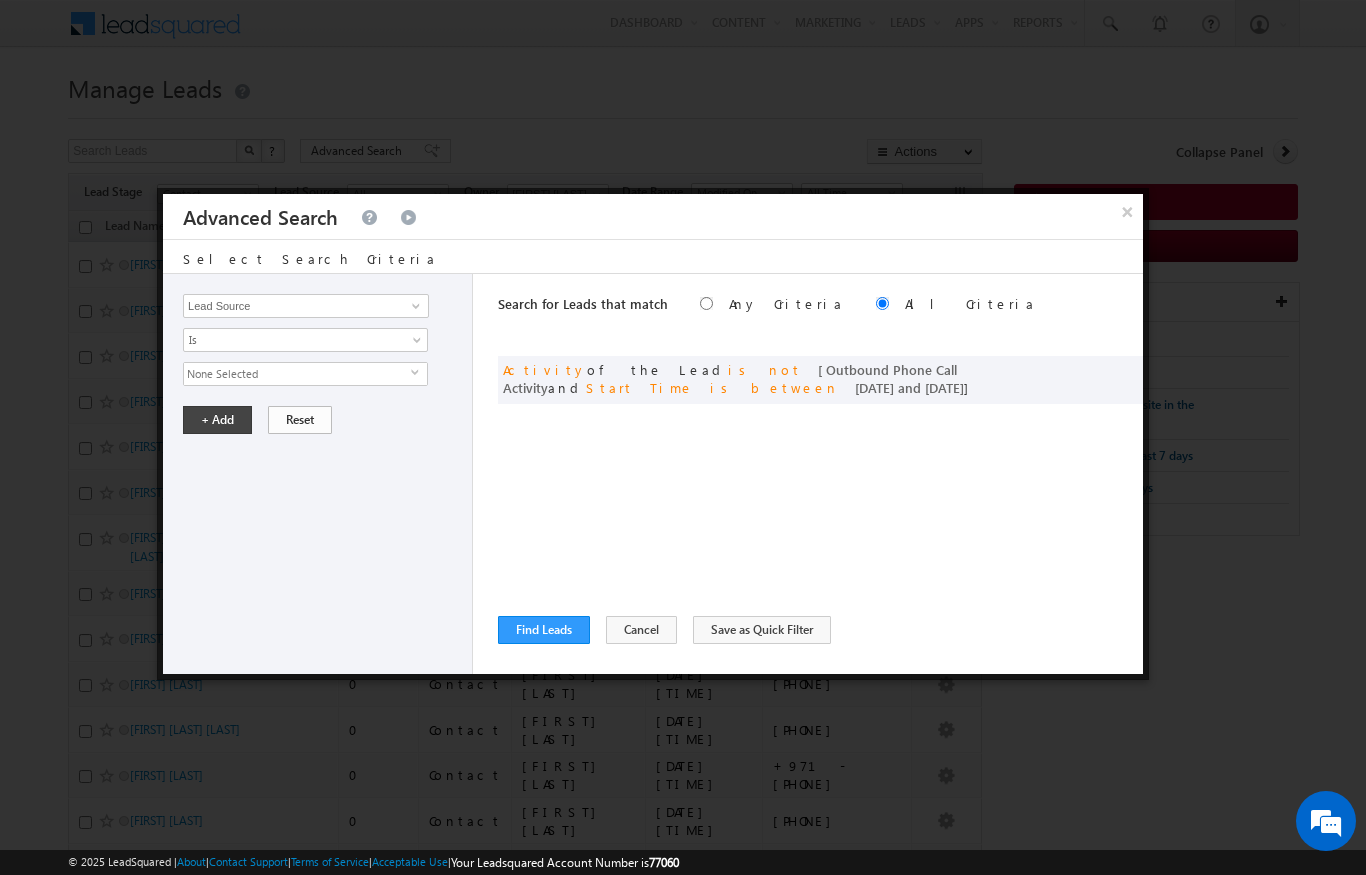 click on "Reset" at bounding box center [300, 420] 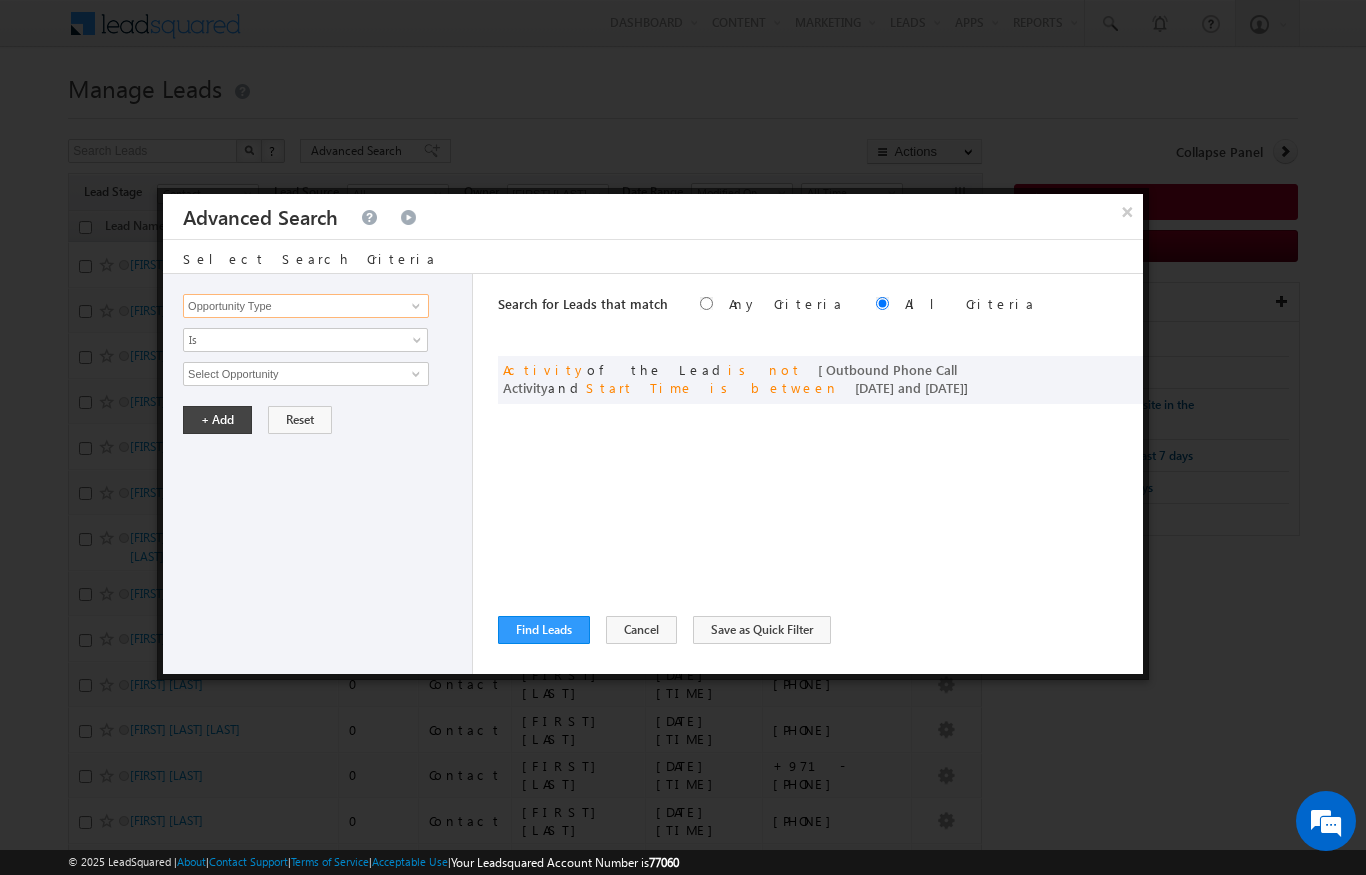 click on "Opportunity Type" at bounding box center [306, 306] 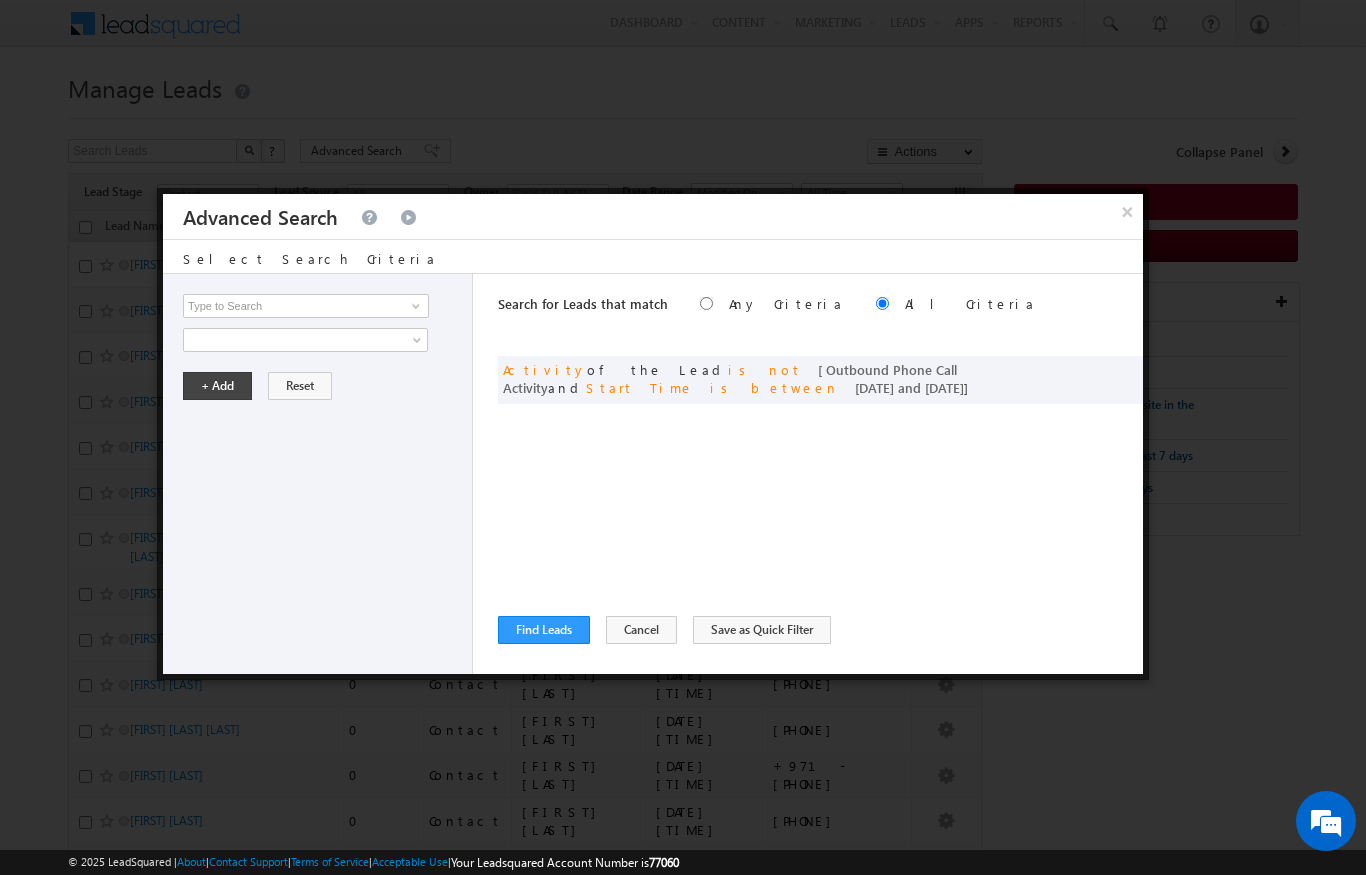 click on "Opportunity Type Lead Activity Task Sales Group  Prospect Id Address 1 Address 2 AML - File Booking Form - File Budget Building Name Buyer Persona Campaign Name Caste City Client Type Company Contact Stage Conversion Referrer URL Country Created By Id Created On Current Opt In Status Customer Type Developer DNCR Status Do Not Call Do Not Email Do Not SMS Do Not Track Do you want to invest in dubai Email Emirate Emirates ID - File Engagement Score Father Name First Name Focus Project Form Name Grade Job Title Last Activity Last Activity Date Last Name Last Opt In Email Sent Date Latitude Lead Number Lead Origin Lead Remarks Lead Score Lead Source Lead Stage Longitude Master Project meet your team Date Meeting Done Date  Meeting Location Mobile Number Modified By Id Modified On Nationality Not Picked counter Notes Opt In Date Opt In Details Order Value Owner Passport - File Phone Number Plot Area Possession Procedure Name Project Project Name Project Suggested Qualify follow up" at bounding box center [318, 474] 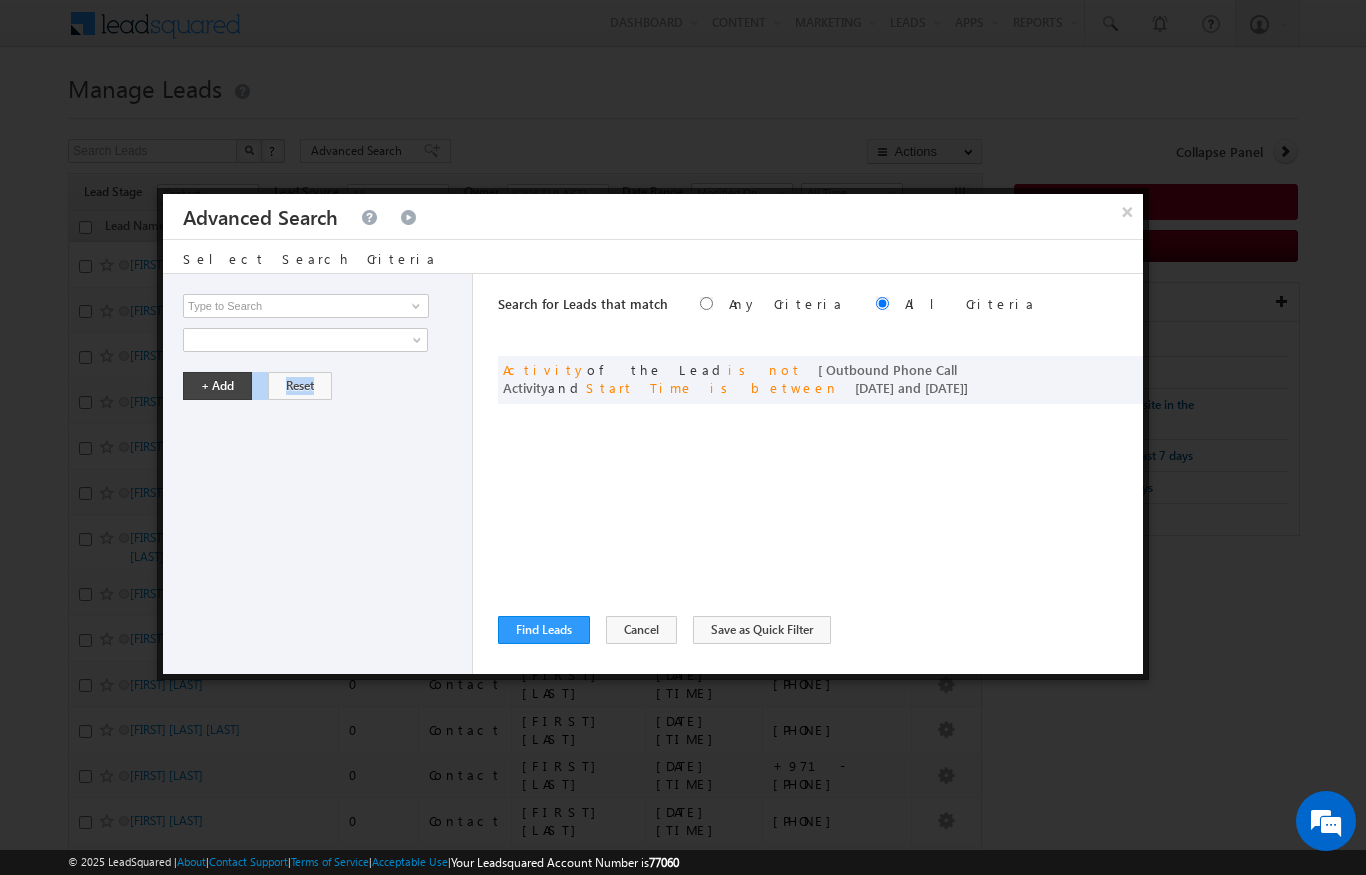 click on "Opportunity Type Lead Activity Task Sales Group  Prospect Id Address 1 Address 2 AML - File Booking Form - File Budget Building Name Buyer Persona Campaign Name Caste City Client Type Company Contact Stage Conversion Referrer URL Country Created By Id Created On Current Opt In Status Customer Type Developer DNCR Status Do Not Call Do Not Email Do Not SMS Do Not Track Do you want to invest in dubai Email Emirate Emirates ID - File Engagement Score Father Name First Name Focus Project Form Name Grade Job Title Last Activity Last Activity Date Last Name Last Opt In Email Sent Date Latitude Lead Number Lead Origin Lead Remarks Lead Score Lead Source Lead Stage Longitude Master Project meet your team Date Meeting Done Date  Meeting Location Mobile Number Modified By Id Modified On Nationality Not Picked counter Notes Opt In Date Opt In Details Order Value Owner Passport - File Phone Number Plot Area Possession Procedure Name Project Project Name Project Suggested Qualify follow up" at bounding box center (318, 474) 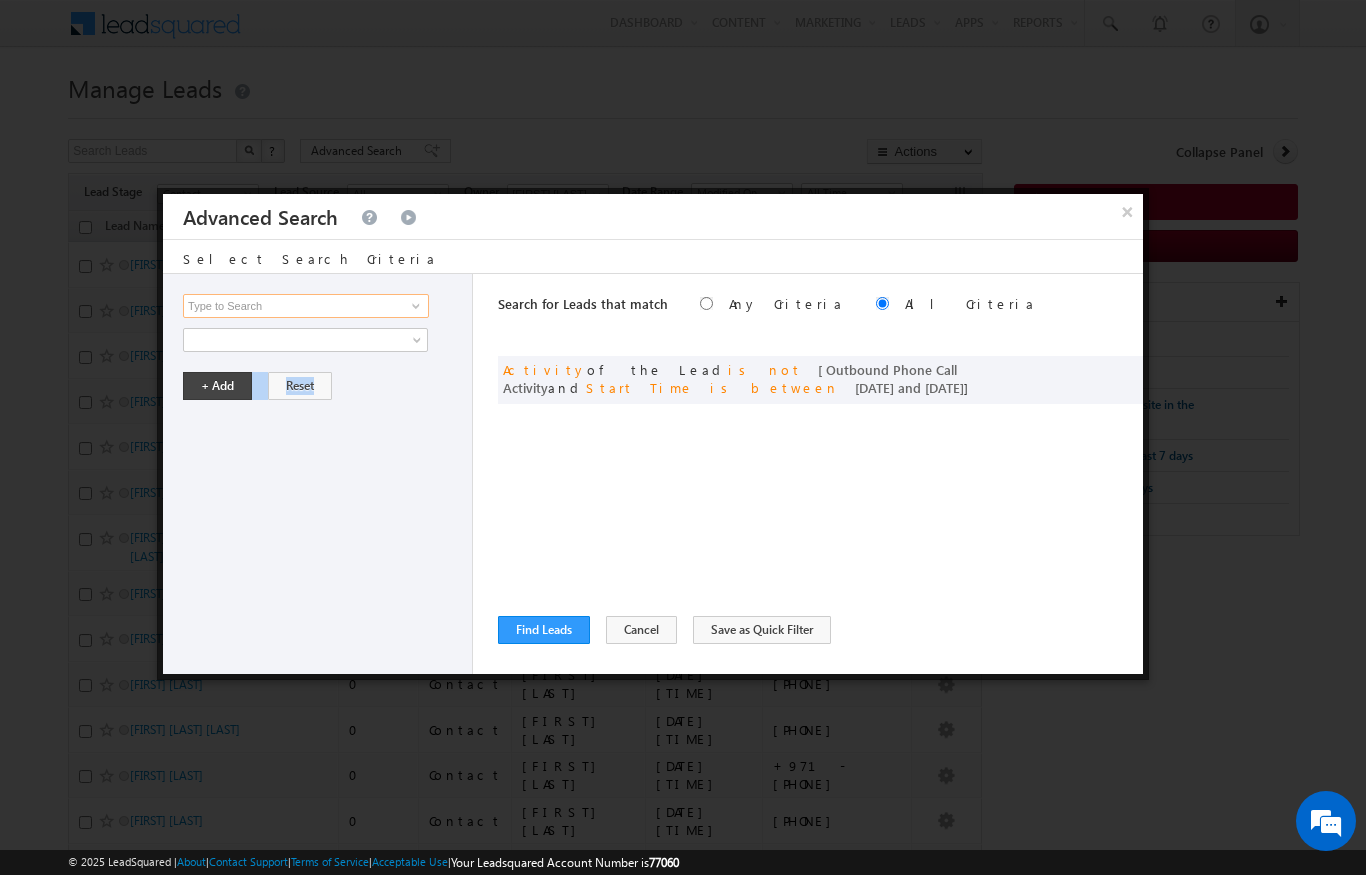 click at bounding box center (306, 306) 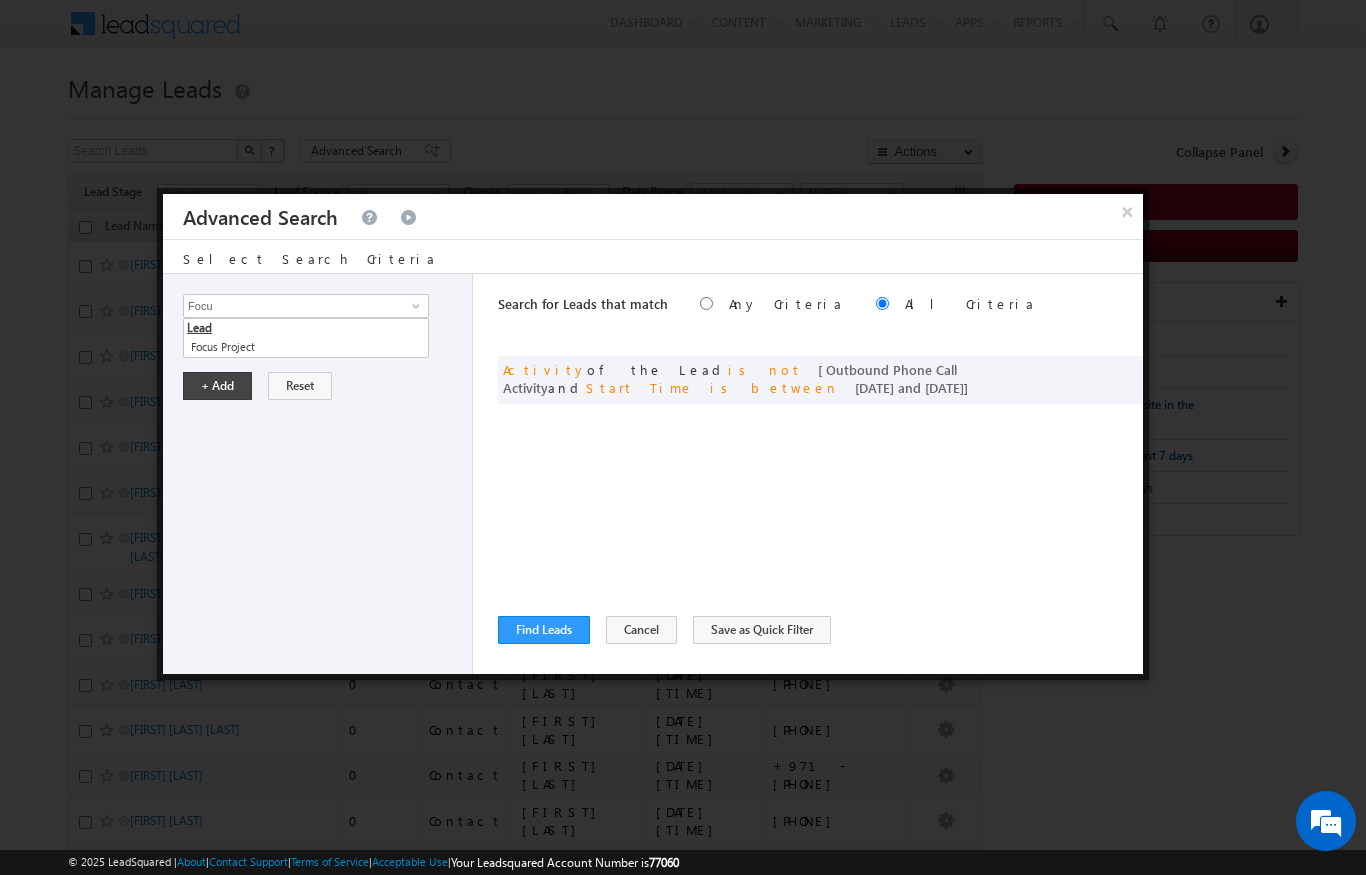 click on "Opportunity Type Lead Activity Task Sales Group  Prospect Id Address 1 Address 2 AML - File Booking Form - File Budget Building Name Buyer Persona Campaign Name Caste City Client Type Company Contact Stage Conversion Referrer URL Country Created By Id Created On Current Opt In Status Customer Type Developer DNCR Status Do Not Call Do Not Email Do Not SMS Do Not Track Do you want to invest in dubai Email Emirate Emirates ID - File Engagement Score Father Name First Name Focus Project Form Name Grade Job Title Last Activity Last Activity Date Last Name Last Opt In Email Sent Date Latitude Lead Number Lead Origin Lead Remarks Lead Score Lead Source Lead Stage Longitude Master Project meet your team Date Meeting Done Date  Meeting Location Mobile Number Modified By Id Modified On Nationality Not Picked counter Notes Opt In Date Opt In Details Order Value Owner Passport - File Phone Number Plot Area Possession Procedure Name Project Project Name Project Suggested Qualify follow up" at bounding box center [318, 474] 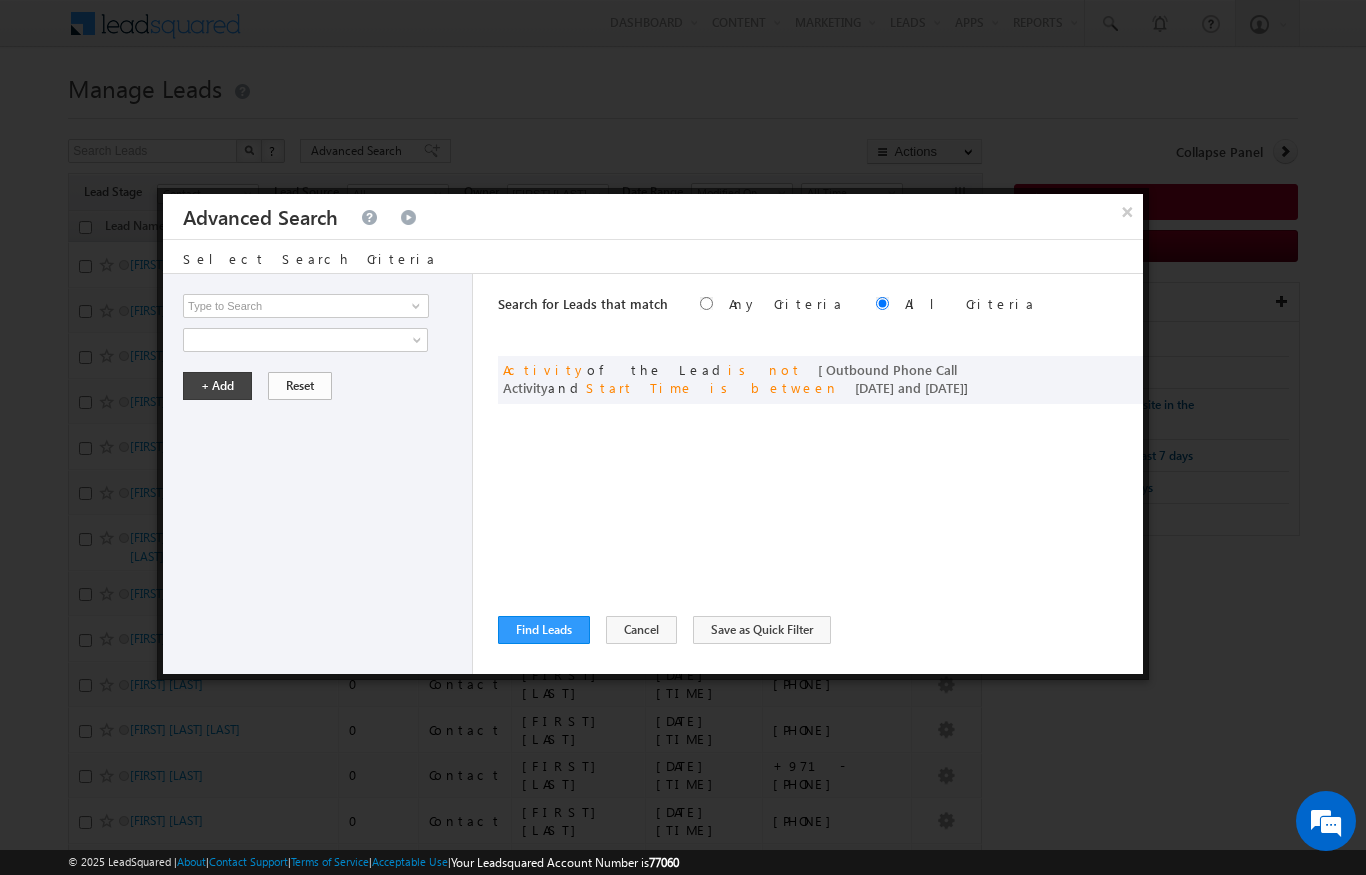 click on "Reset" at bounding box center (300, 386) 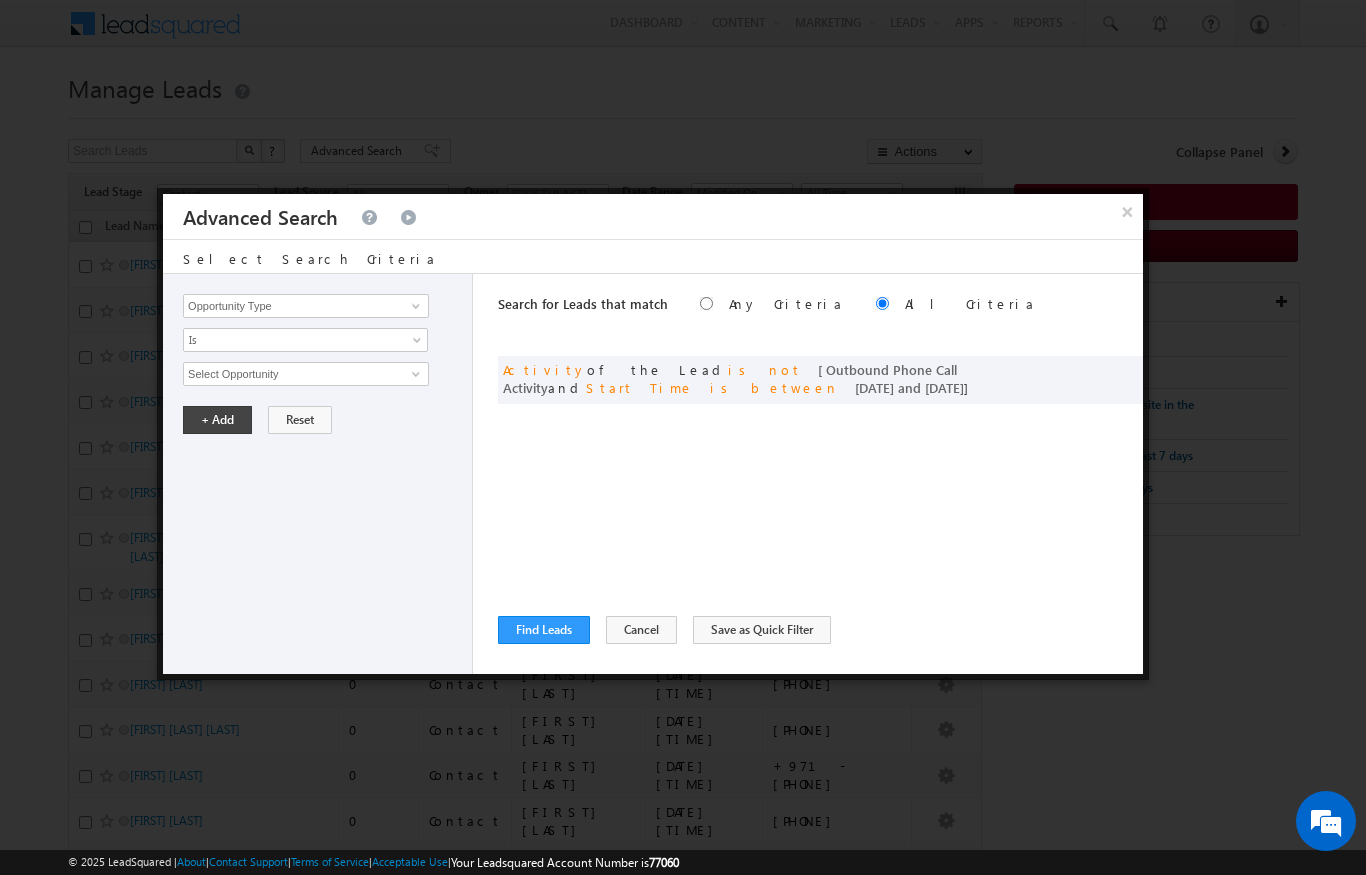 click on "Select Opportunity" at bounding box center (306, 374) 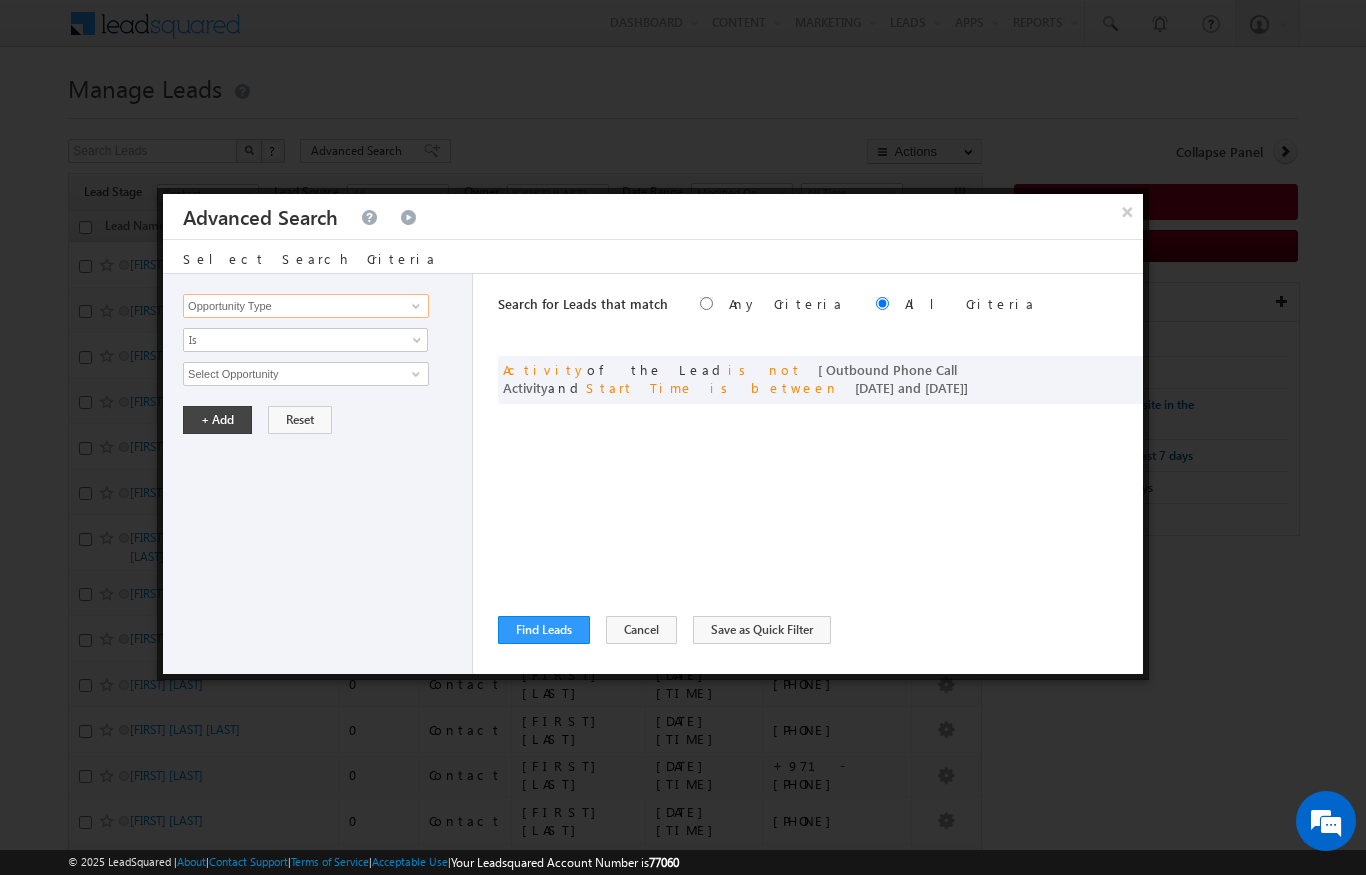 click on "Opportunity Type" at bounding box center [306, 306] 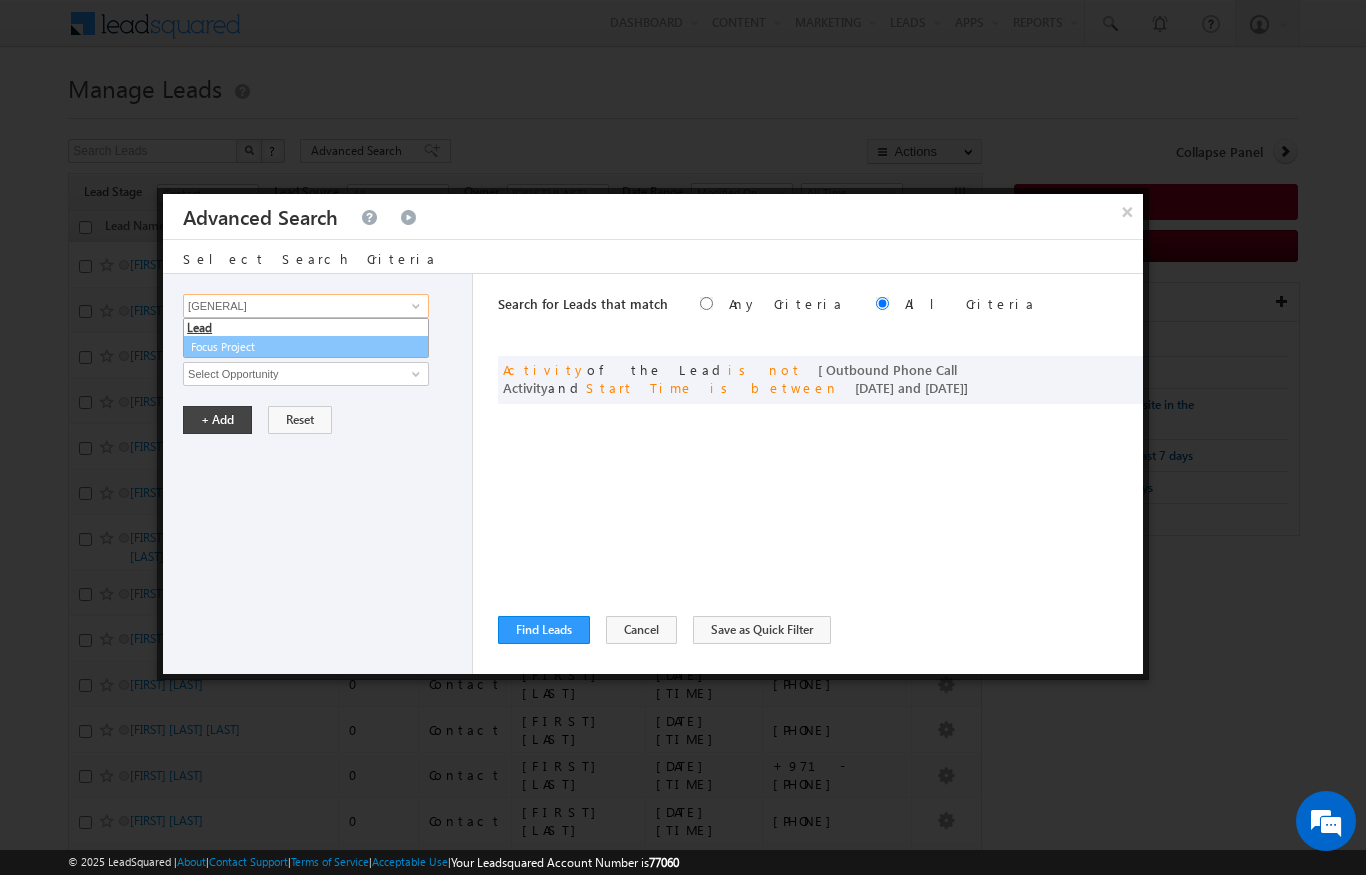 click on "Focus Project" at bounding box center [306, 347] 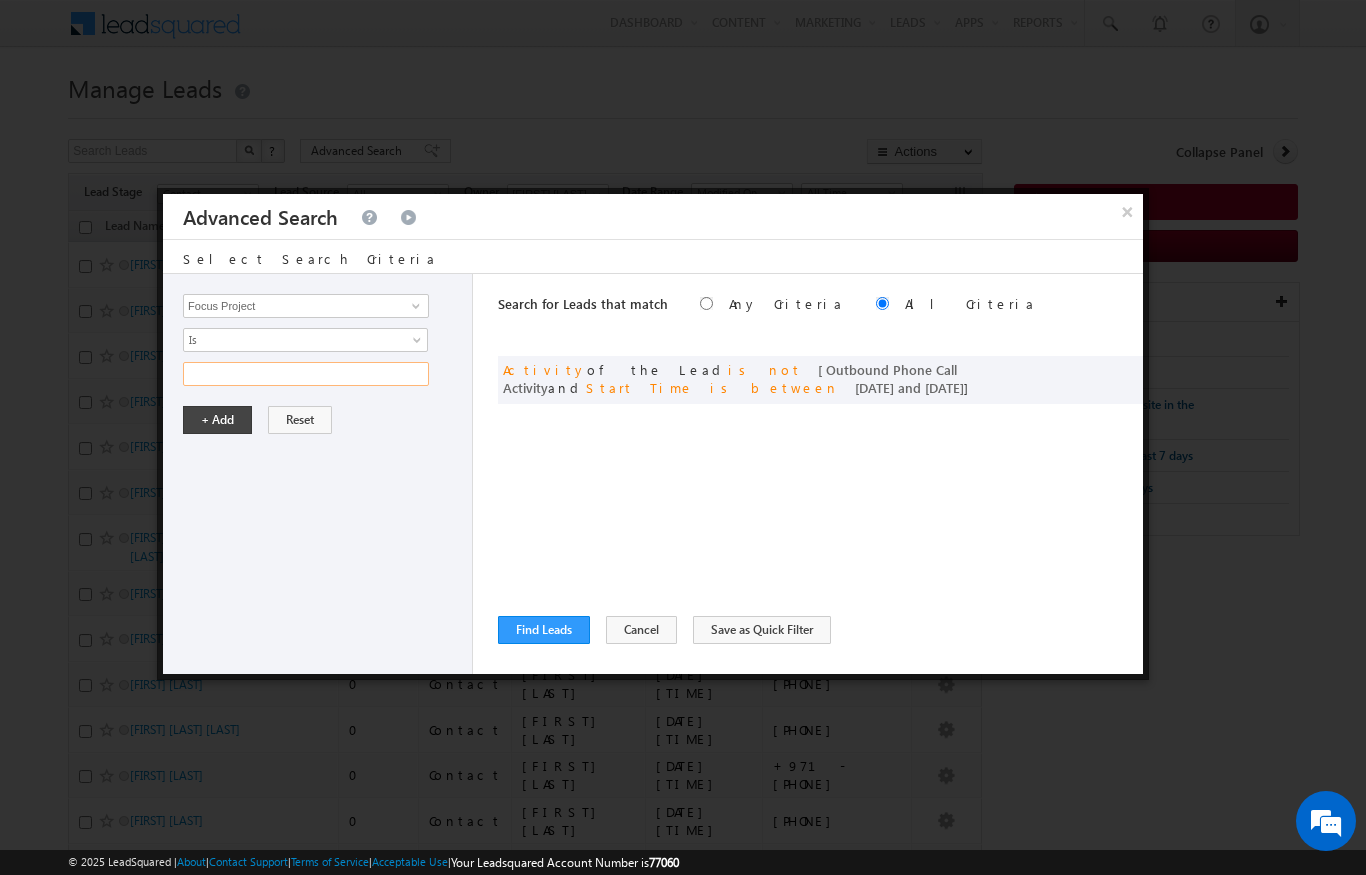 click at bounding box center (306, 374) 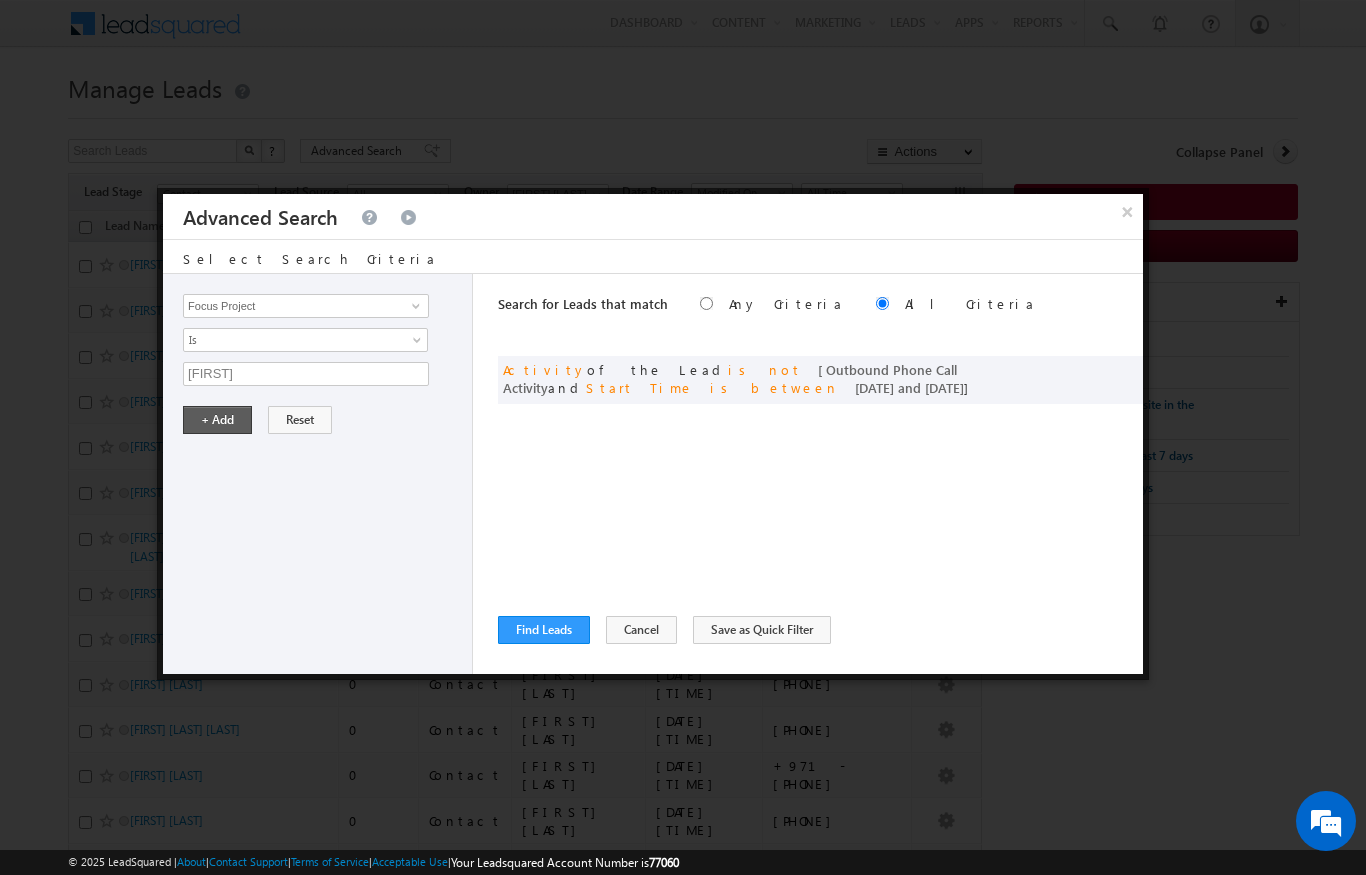 click on "+ Add" at bounding box center [217, 420] 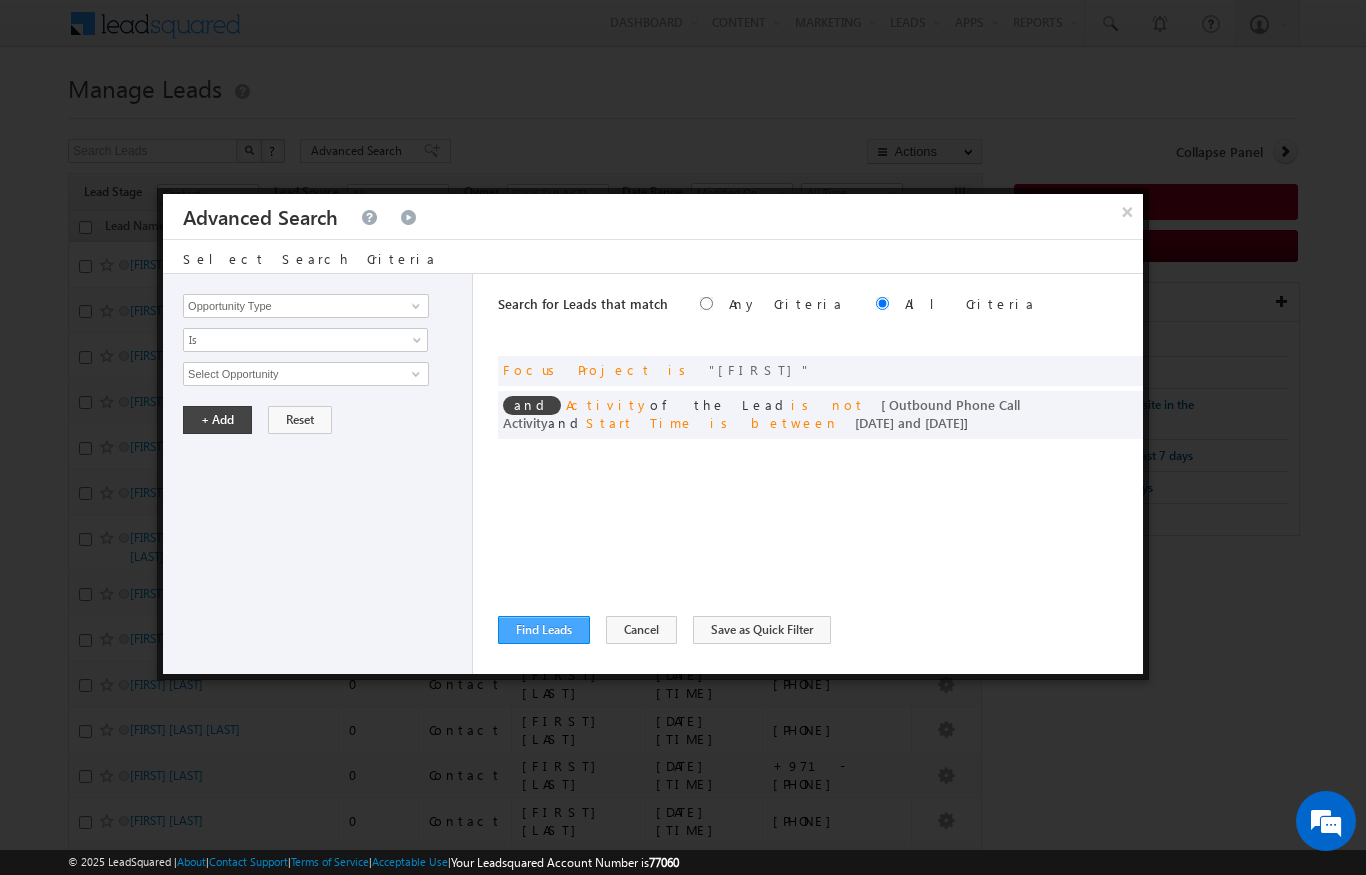 click on "Find Leads" at bounding box center (544, 630) 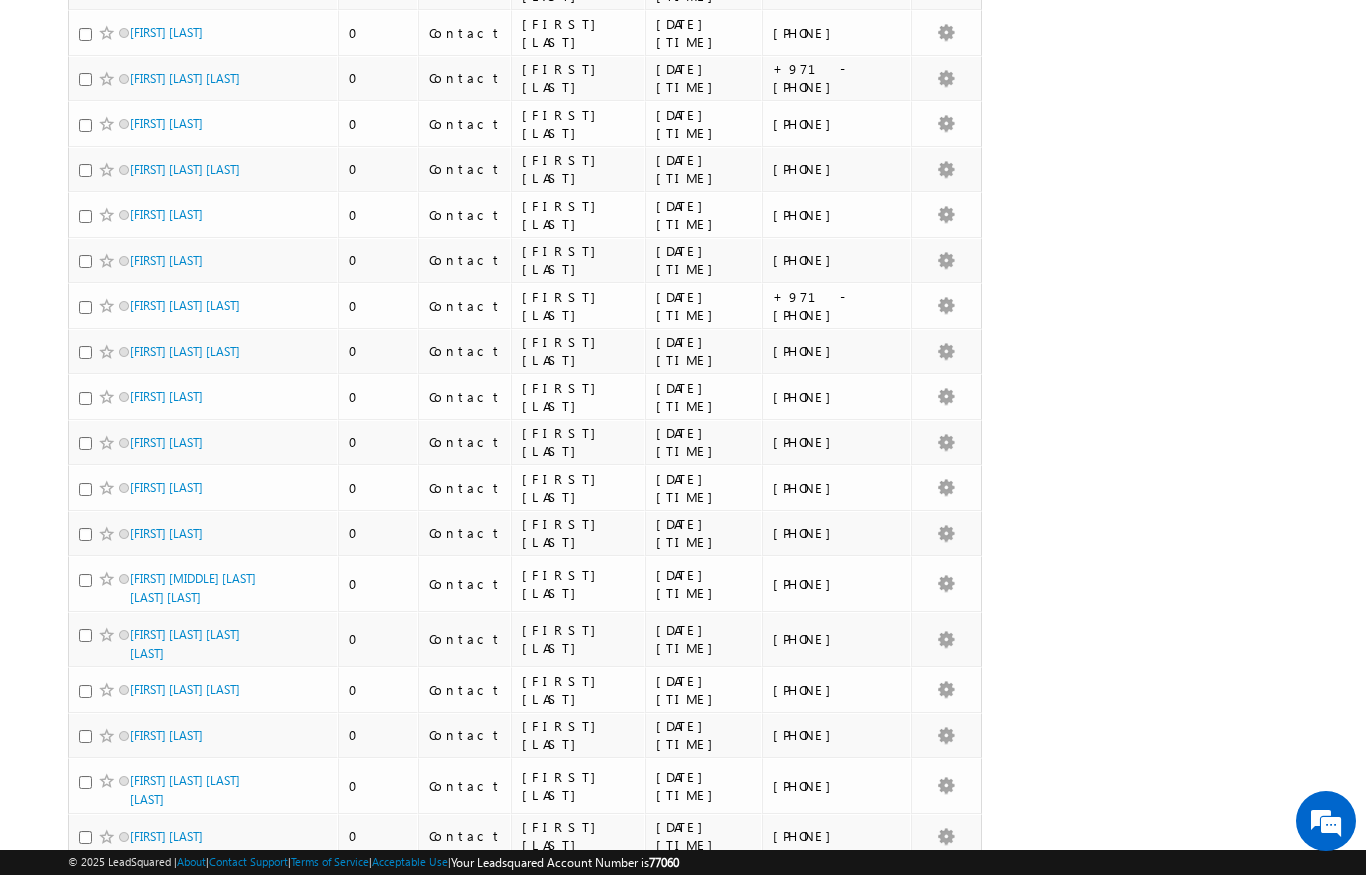 scroll, scrollTop: 0, scrollLeft: 0, axis: both 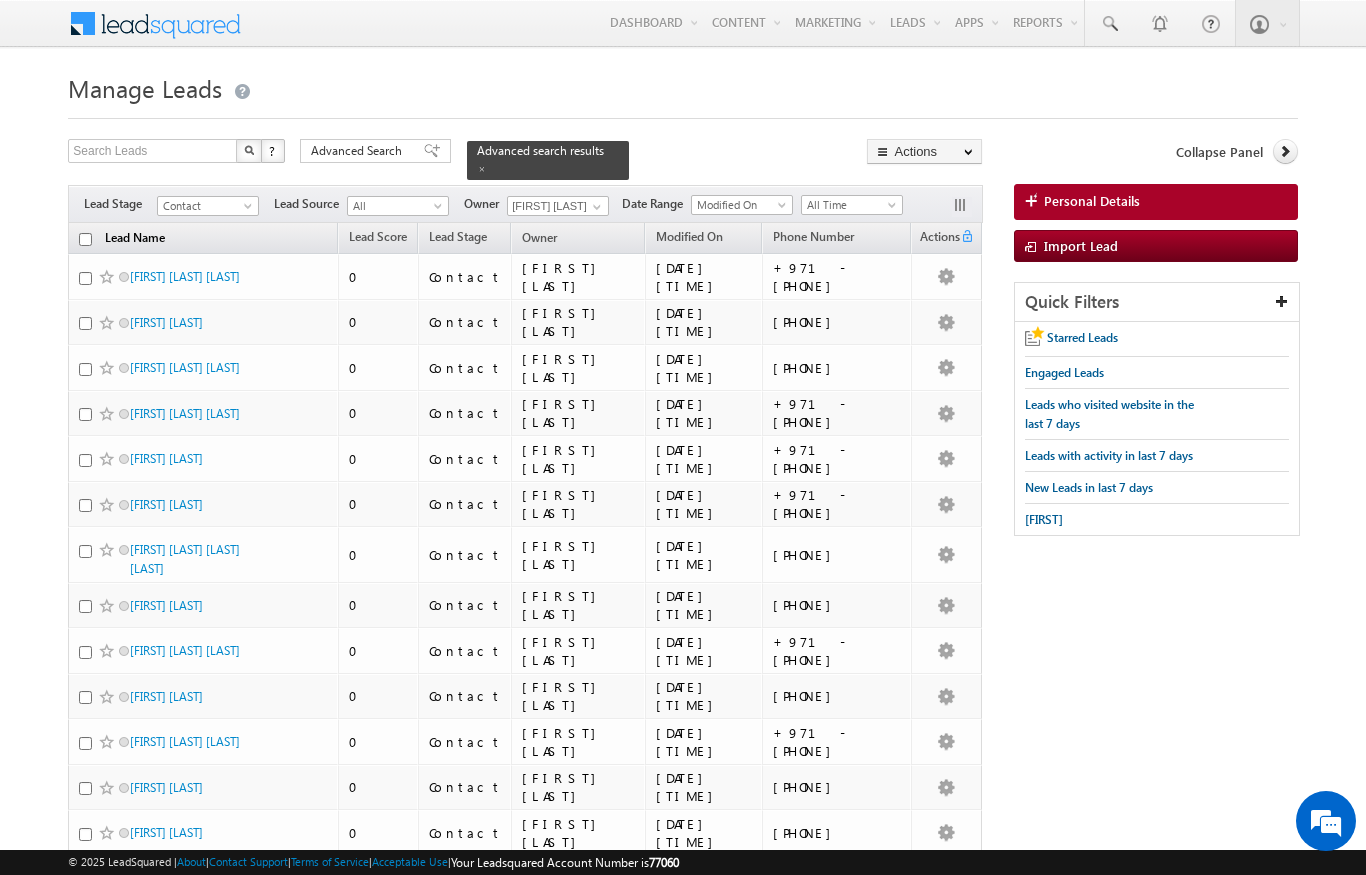 click on "Lead Name
(sorted descending)" at bounding box center [135, 240] 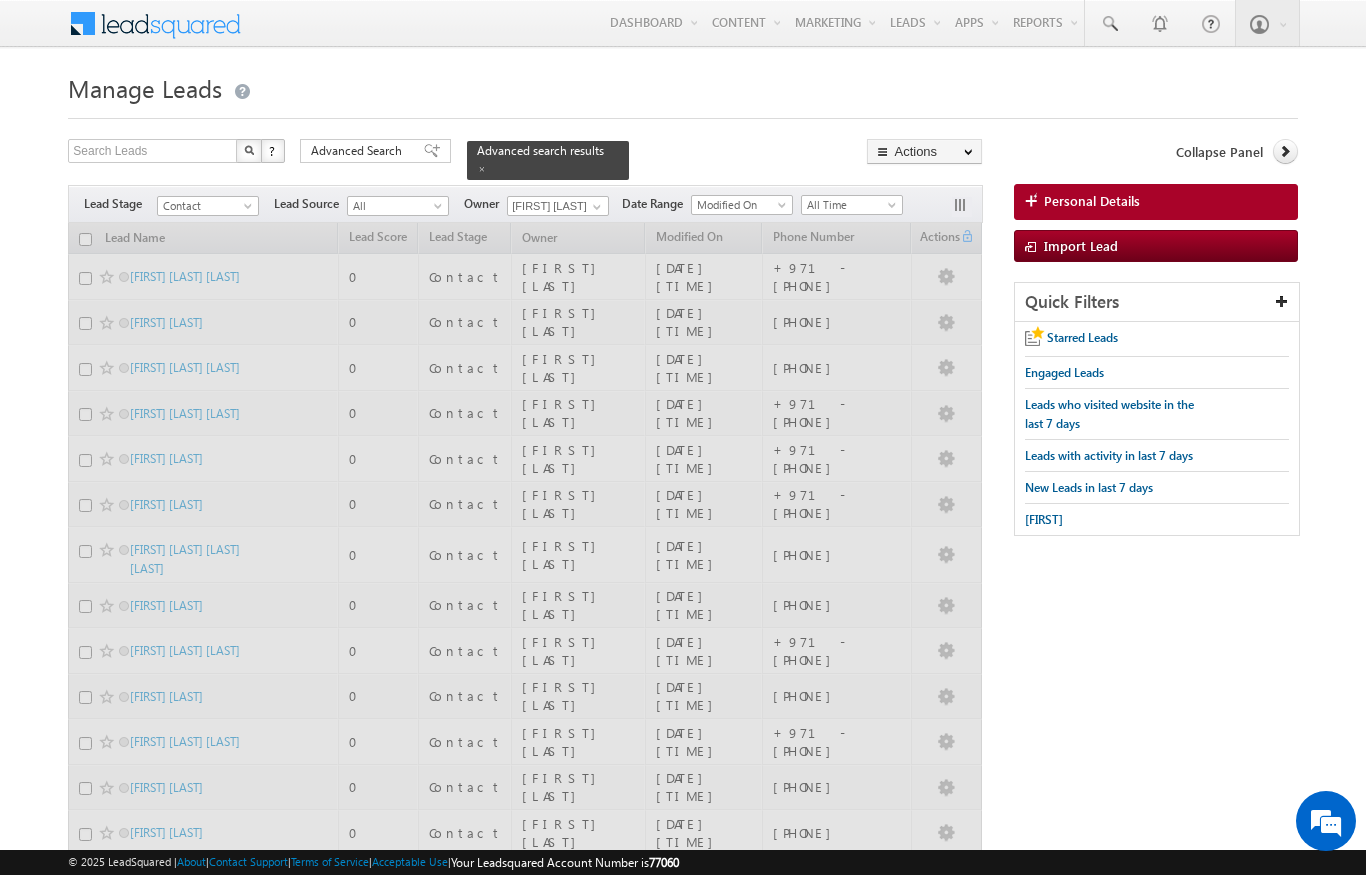 click at bounding box center [525, 4314] 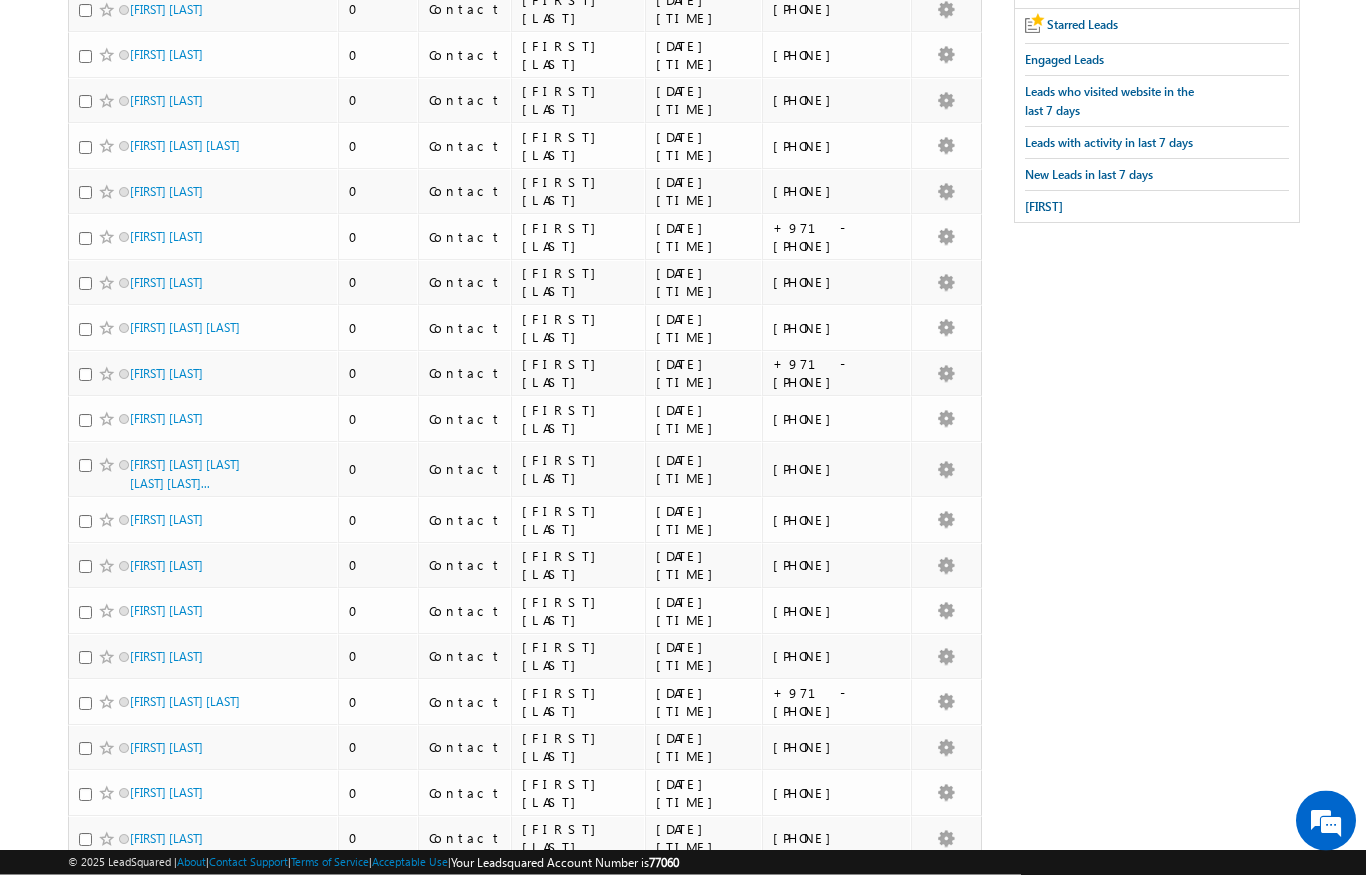 scroll, scrollTop: 0, scrollLeft: 0, axis: both 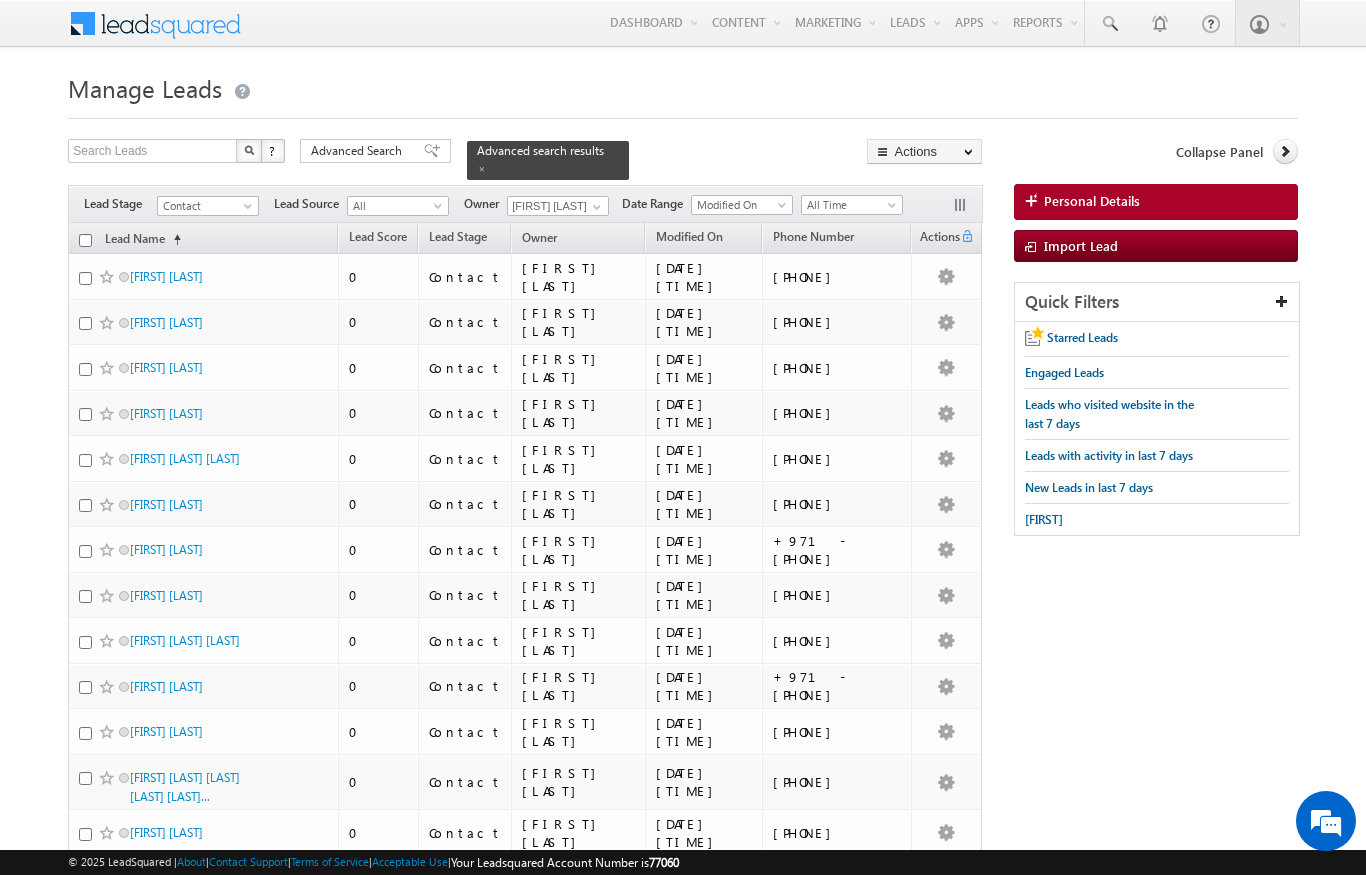 click at bounding box center (85, 240) 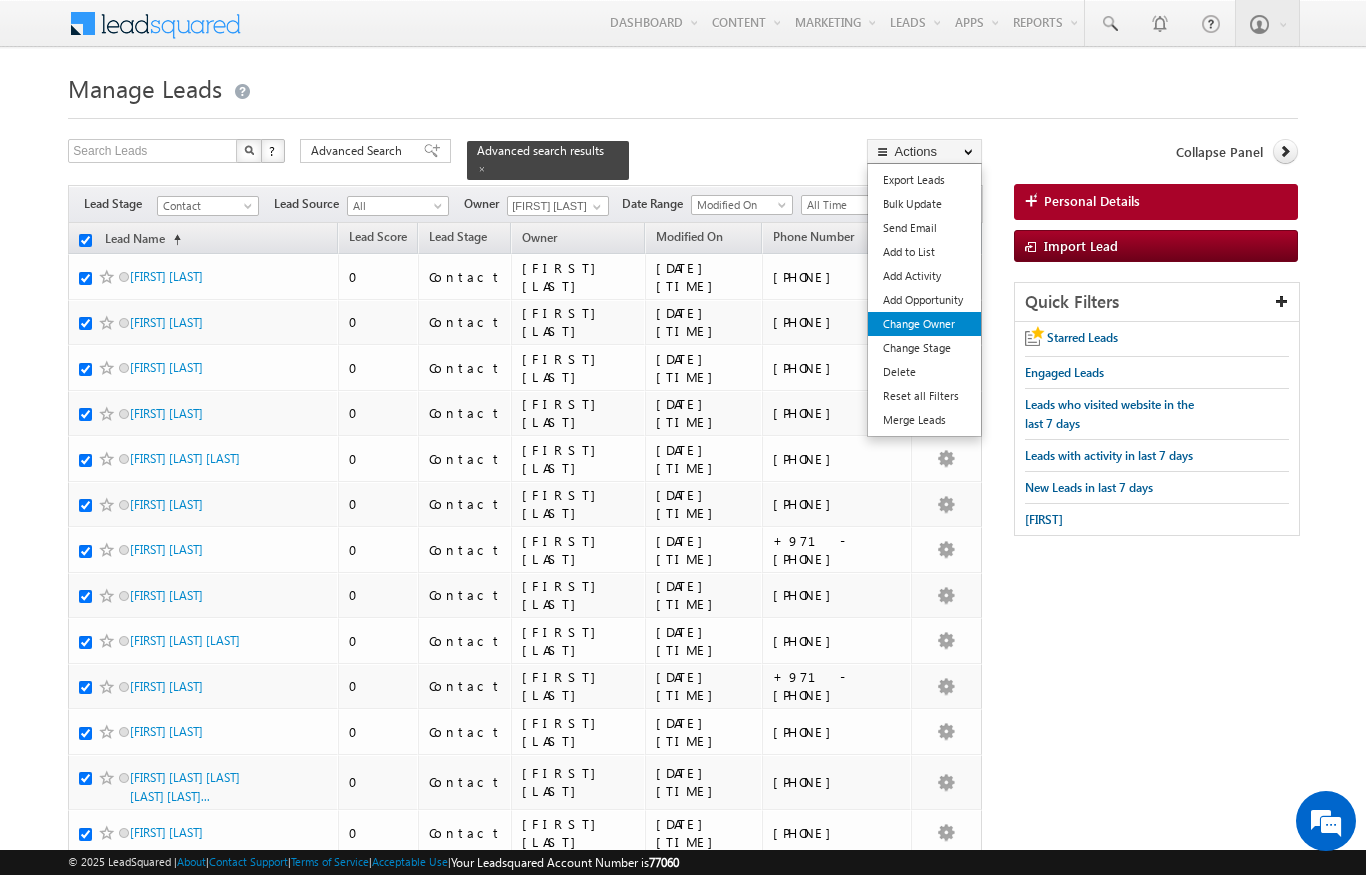 click on "Change Owner" at bounding box center (924, 324) 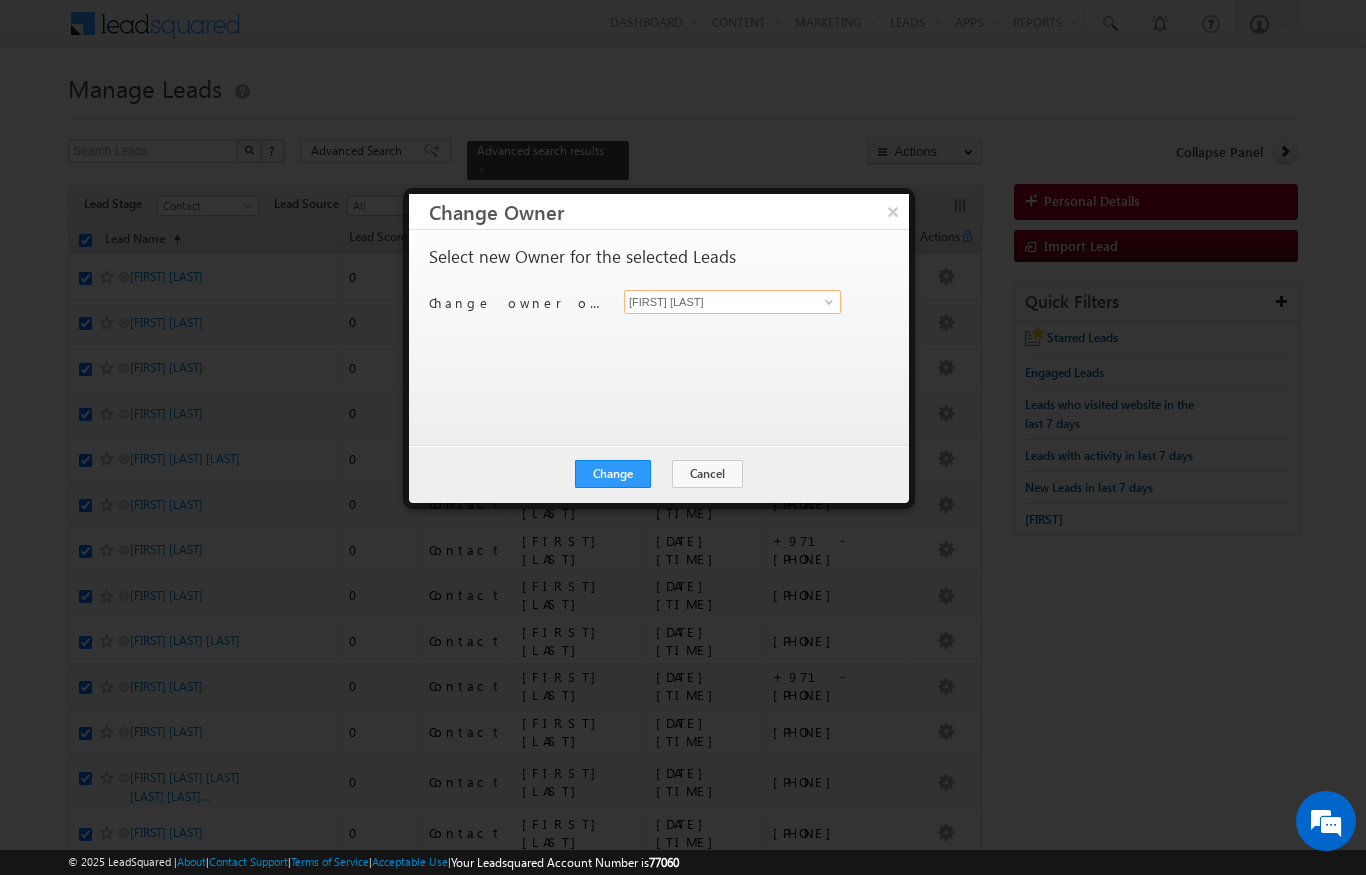 click on "[FIRST] [LAST]" at bounding box center (732, 302) 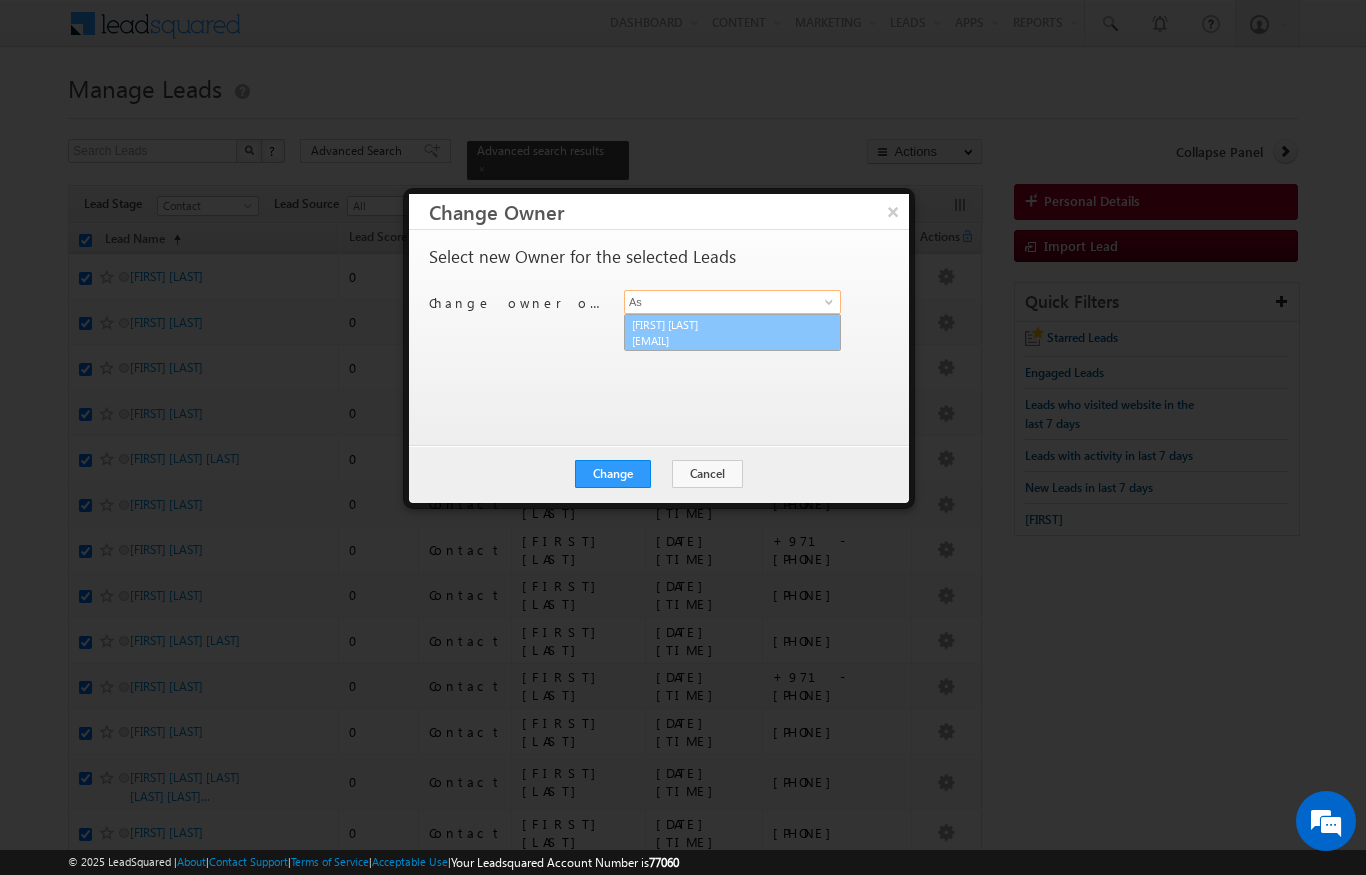 click on "[FIRST] [LAST] [FIRST].[LAST]@[DOMAIN]" at bounding box center (732, 333) 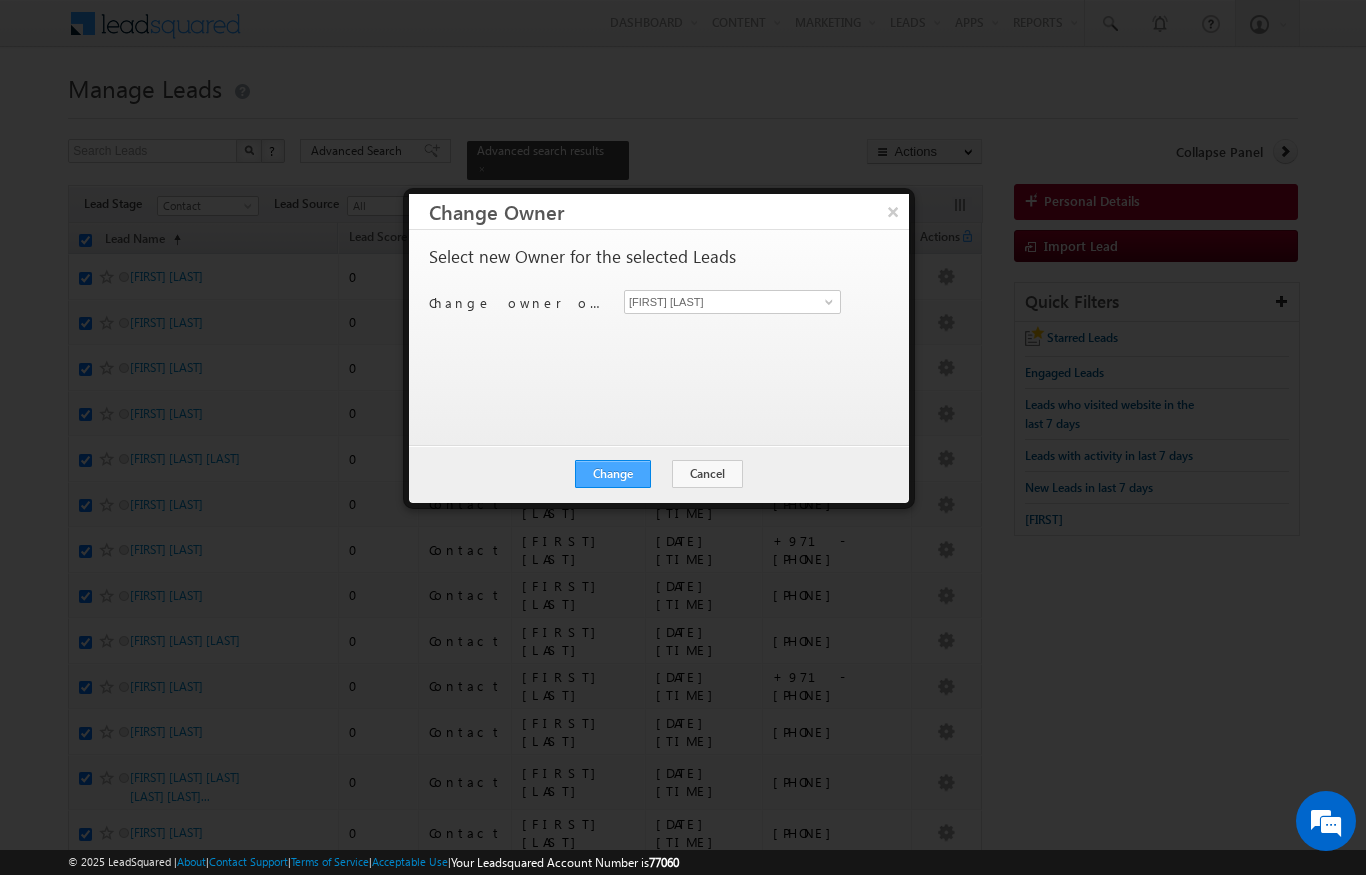 click on "Change" at bounding box center (613, 474) 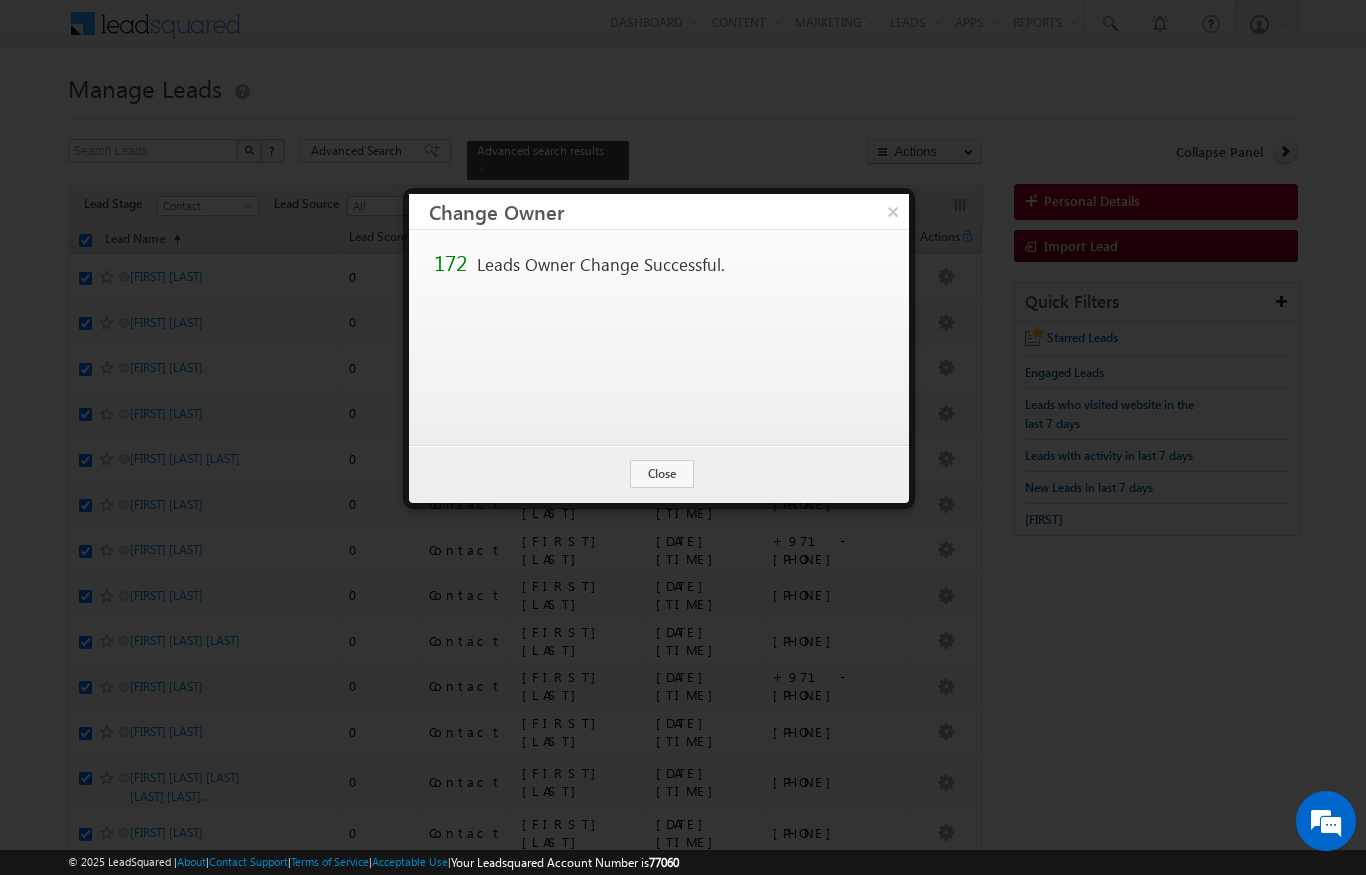 click at bounding box center (683, 437) 